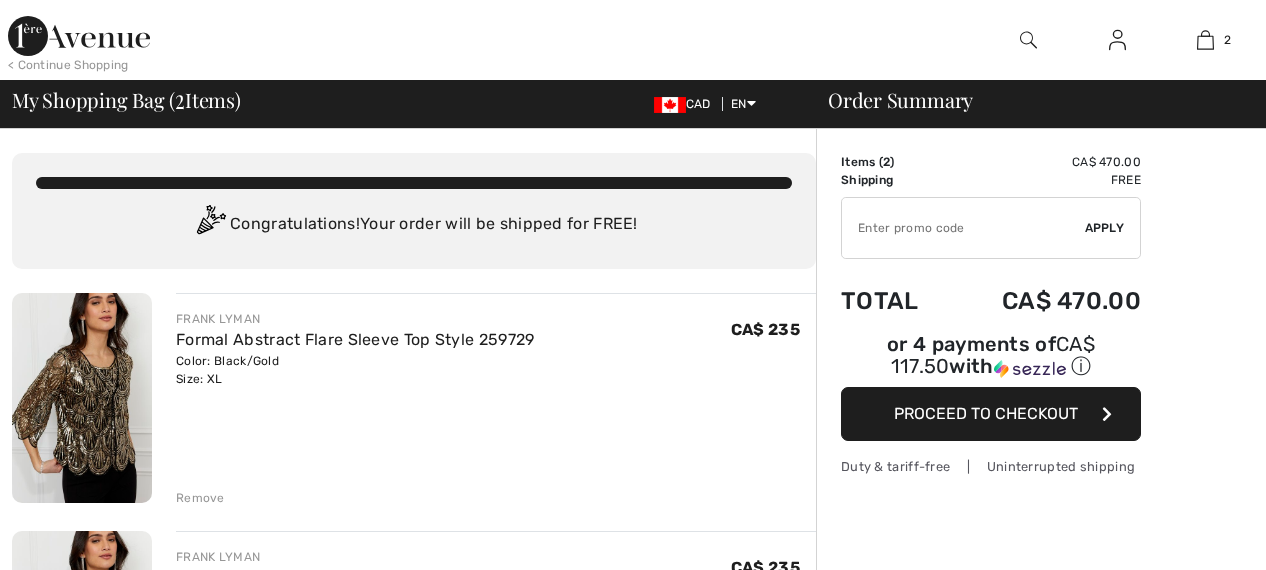 scroll, scrollTop: 0, scrollLeft: 0, axis: both 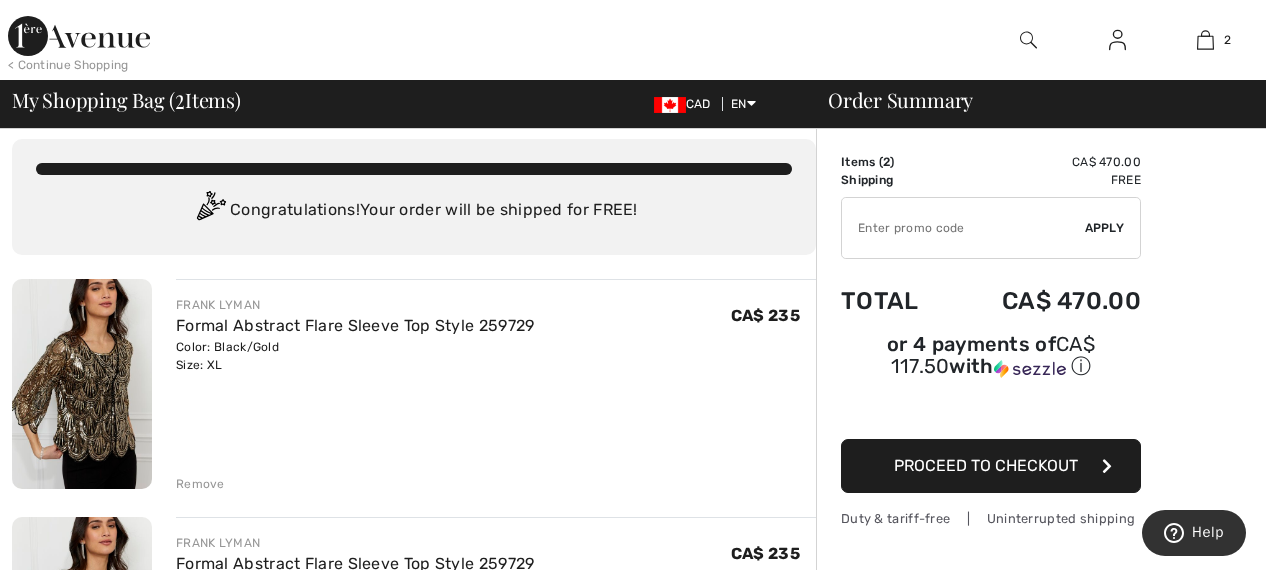 click on "Remove" at bounding box center [200, 484] 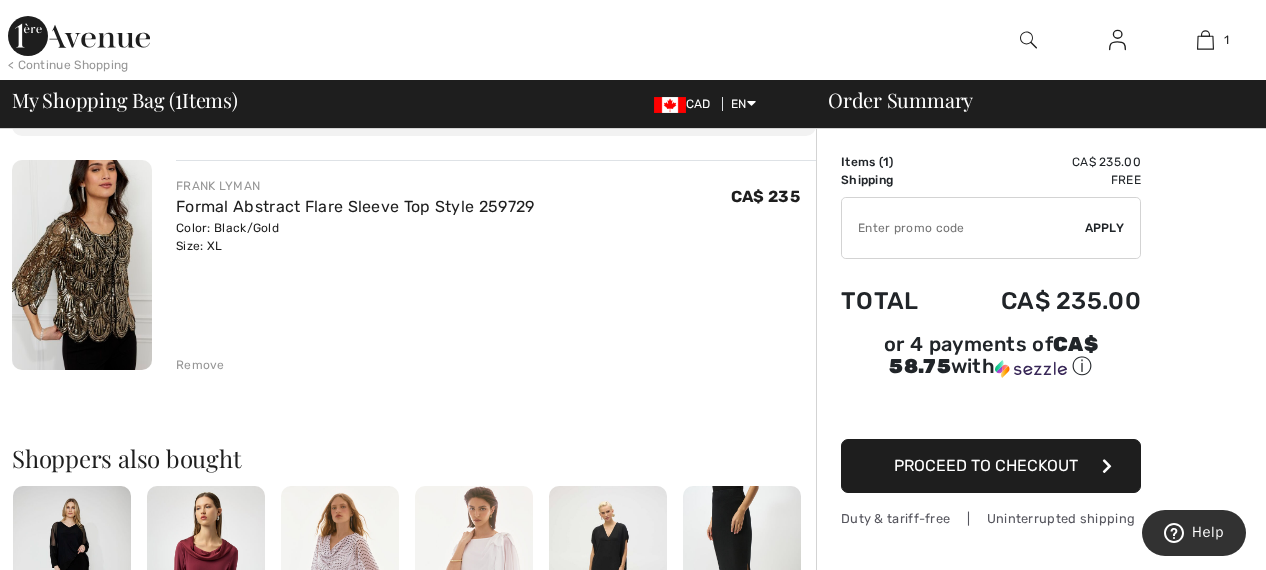 scroll, scrollTop: 0, scrollLeft: 0, axis: both 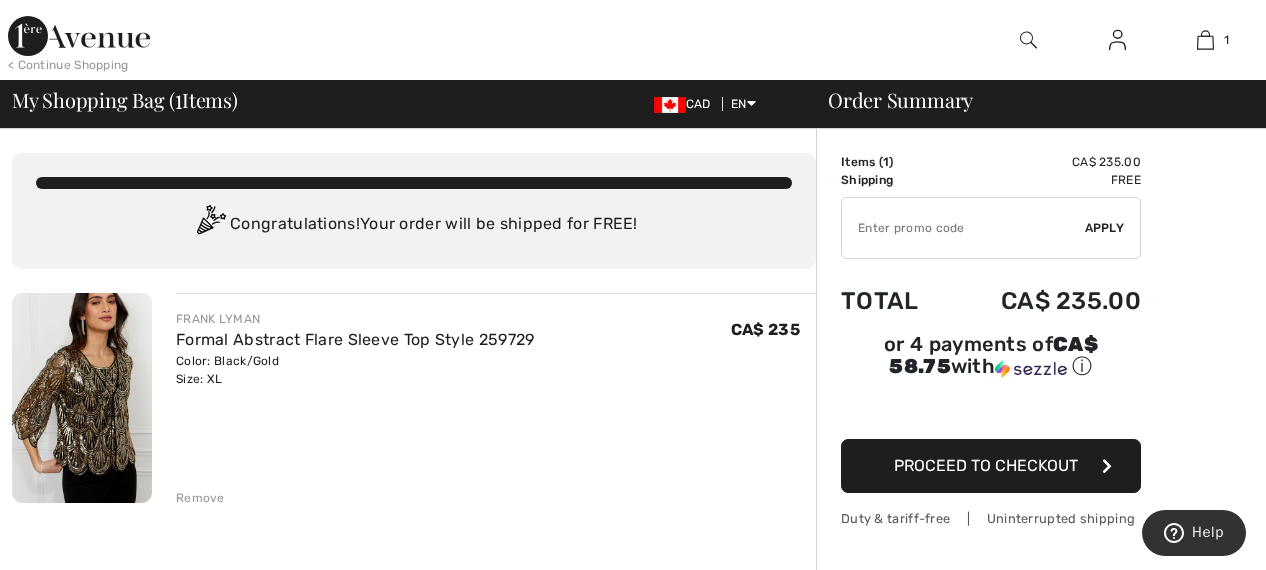 click at bounding box center [82, 398] 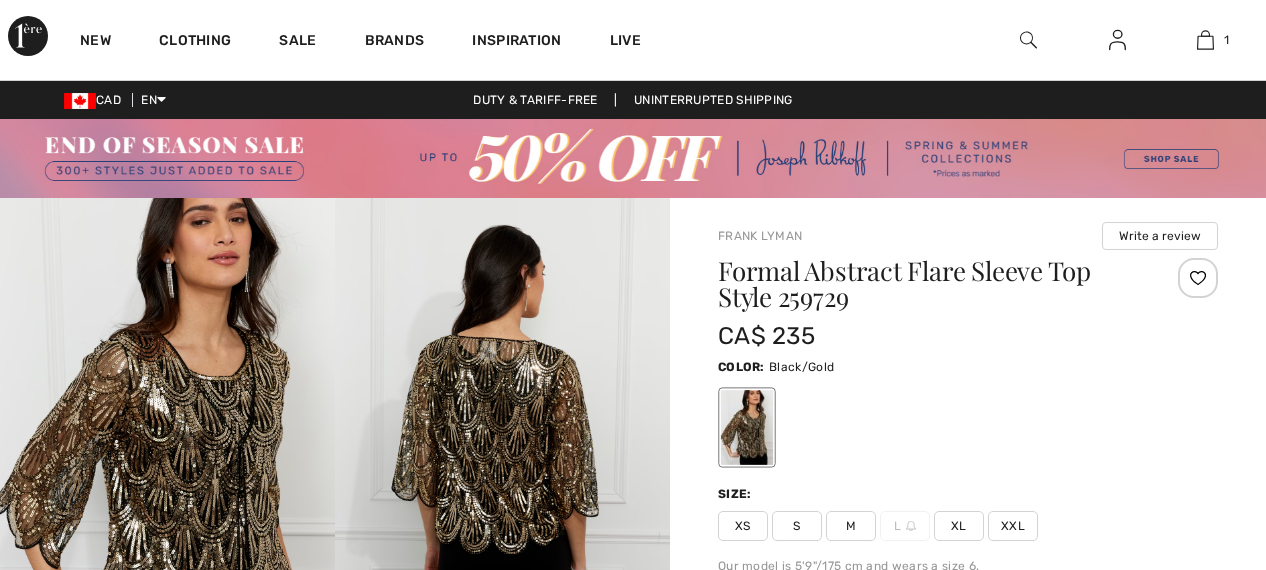 scroll, scrollTop: 0, scrollLeft: 0, axis: both 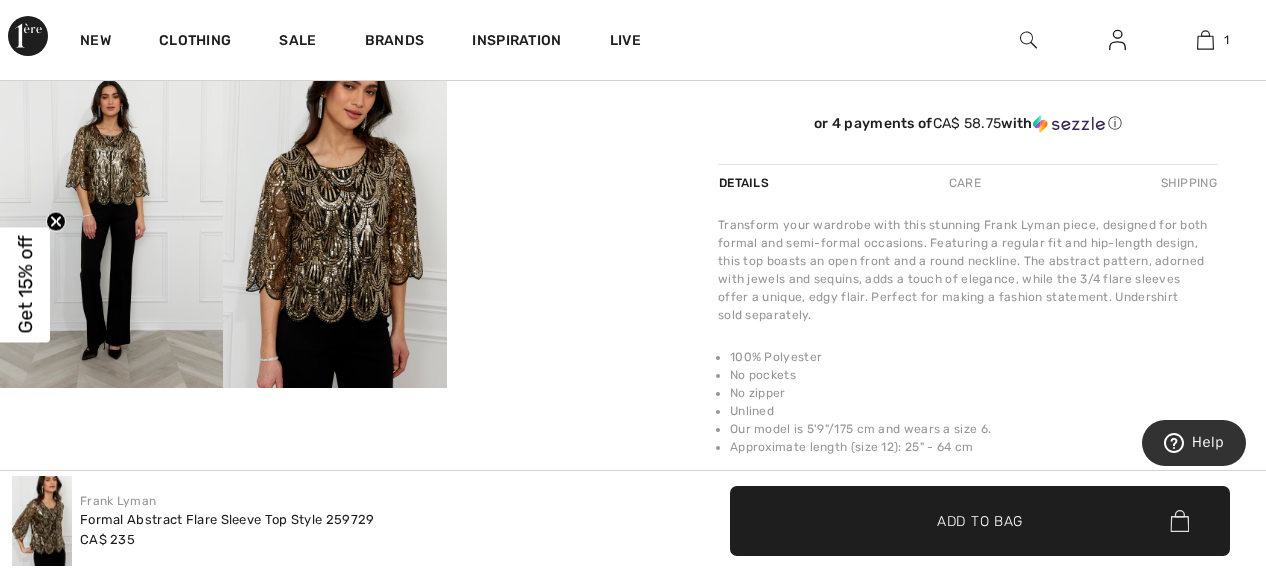 click at bounding box center (111, 220) 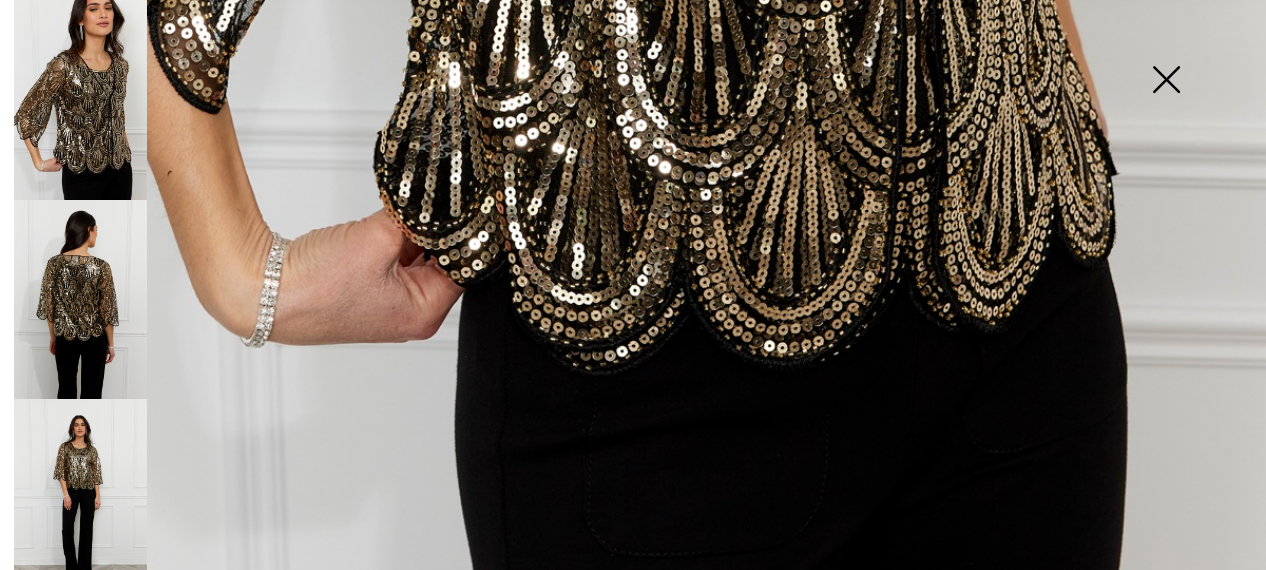 scroll, scrollTop: 1329, scrollLeft: 0, axis: vertical 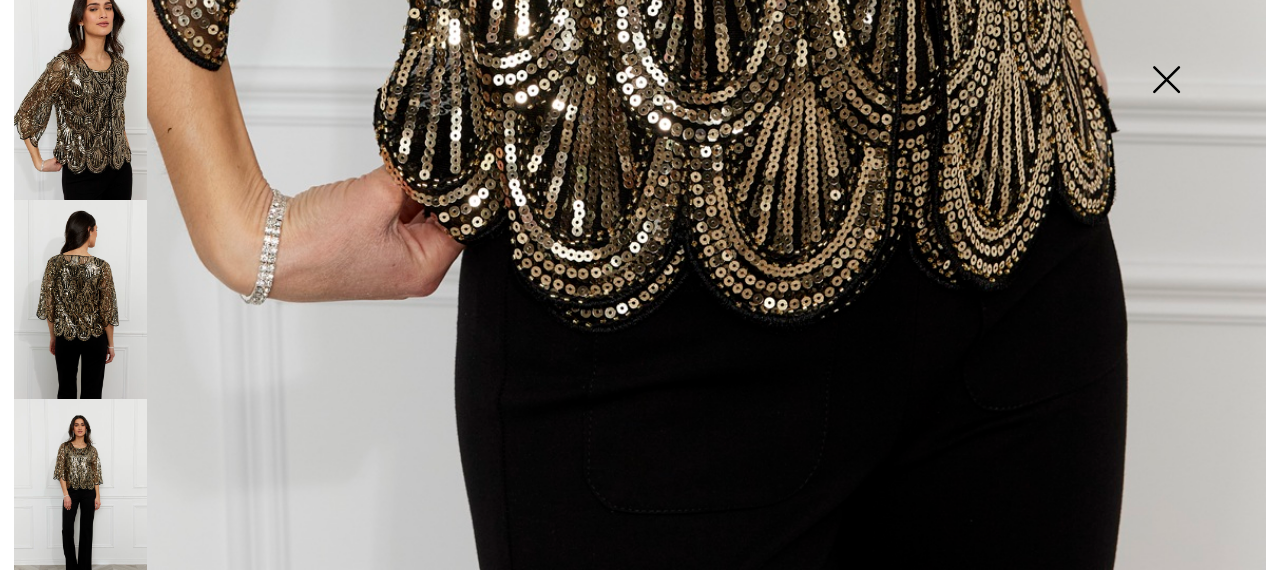 click at bounding box center (1166, 81) 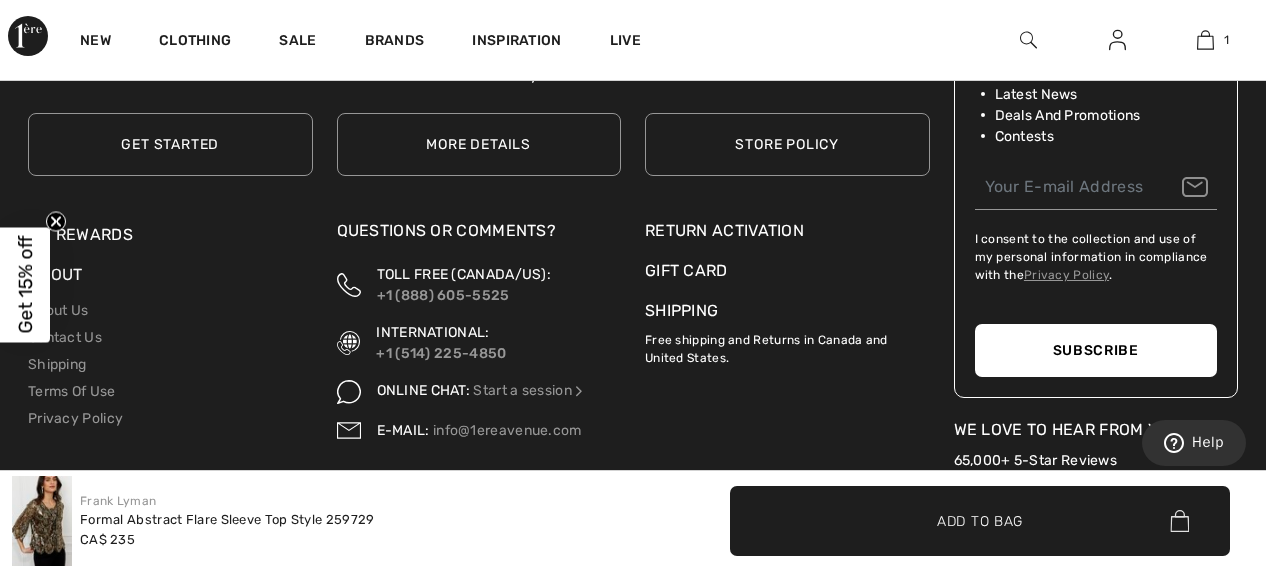 scroll, scrollTop: 3099, scrollLeft: 0, axis: vertical 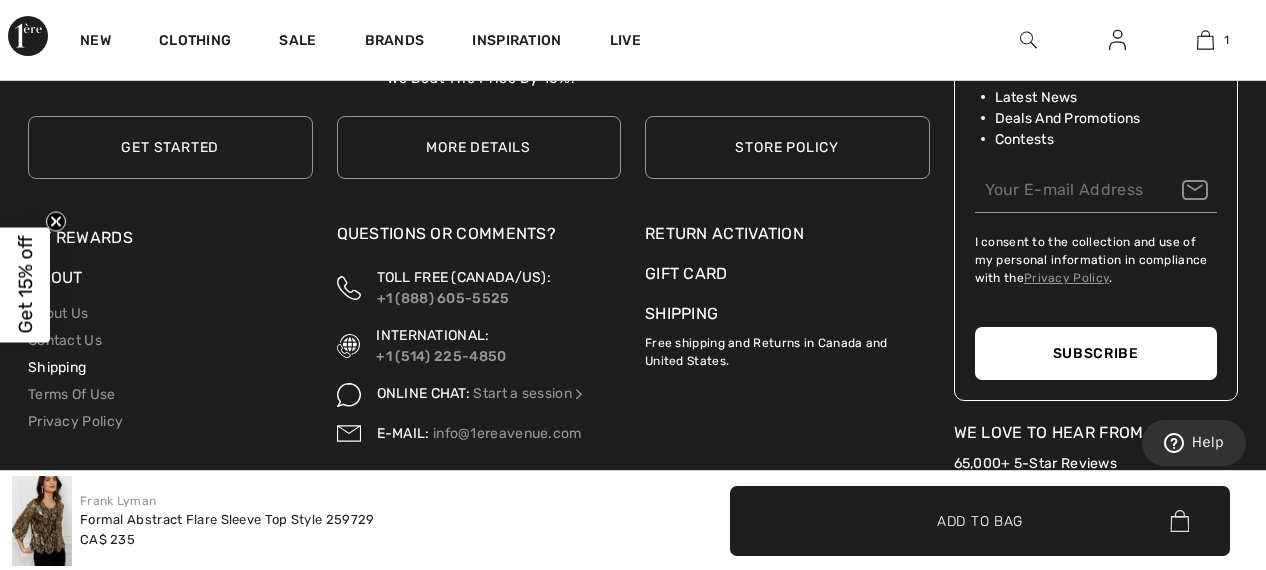 click on "Shipping" at bounding box center [57, 367] 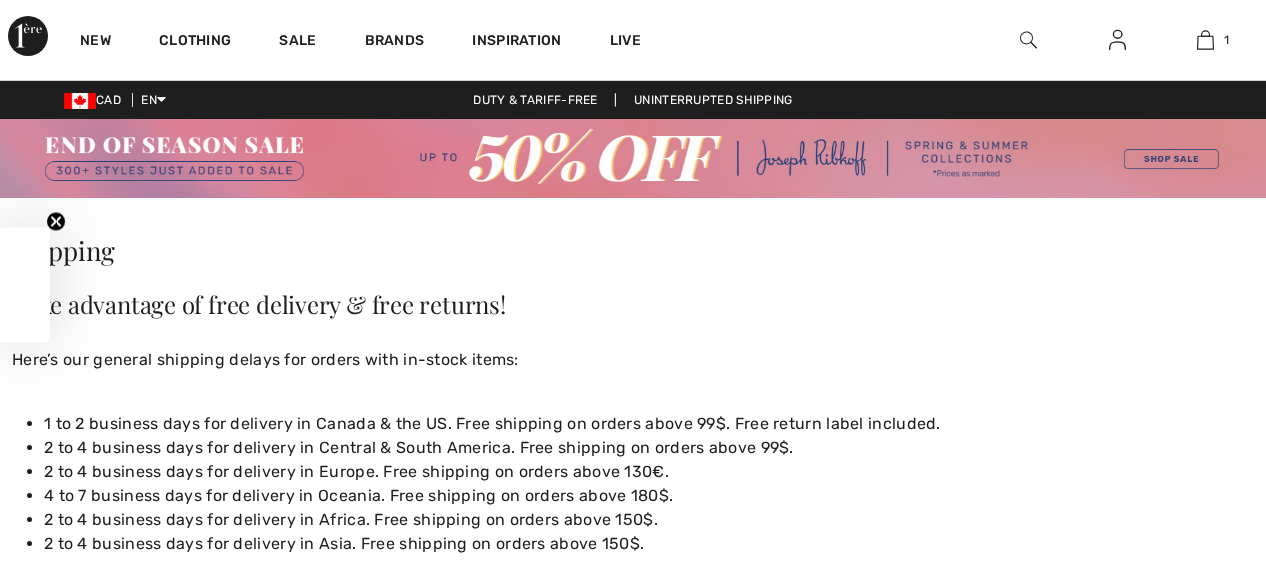 scroll, scrollTop: 0, scrollLeft: 0, axis: both 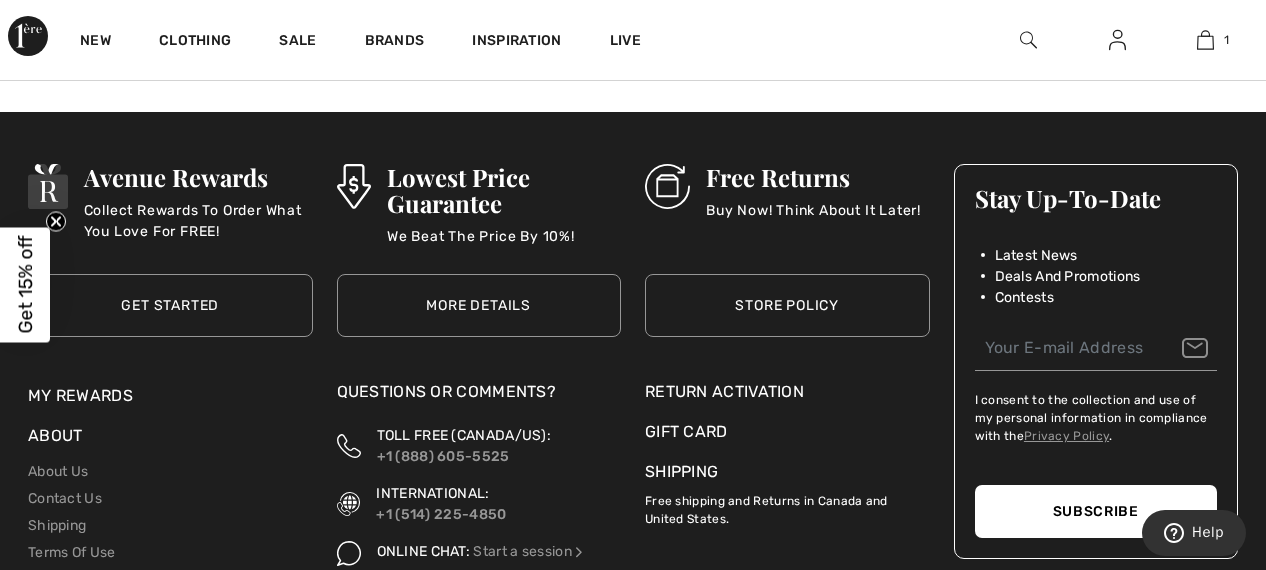 click on "Store Policy" at bounding box center [787, 305] 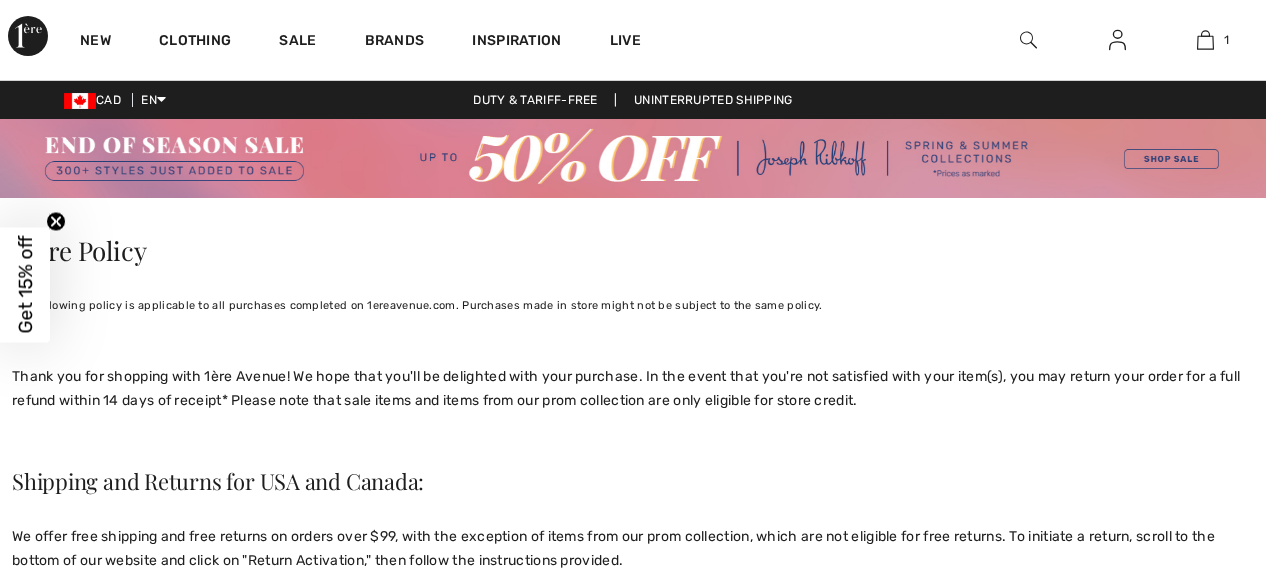 scroll, scrollTop: 0, scrollLeft: 0, axis: both 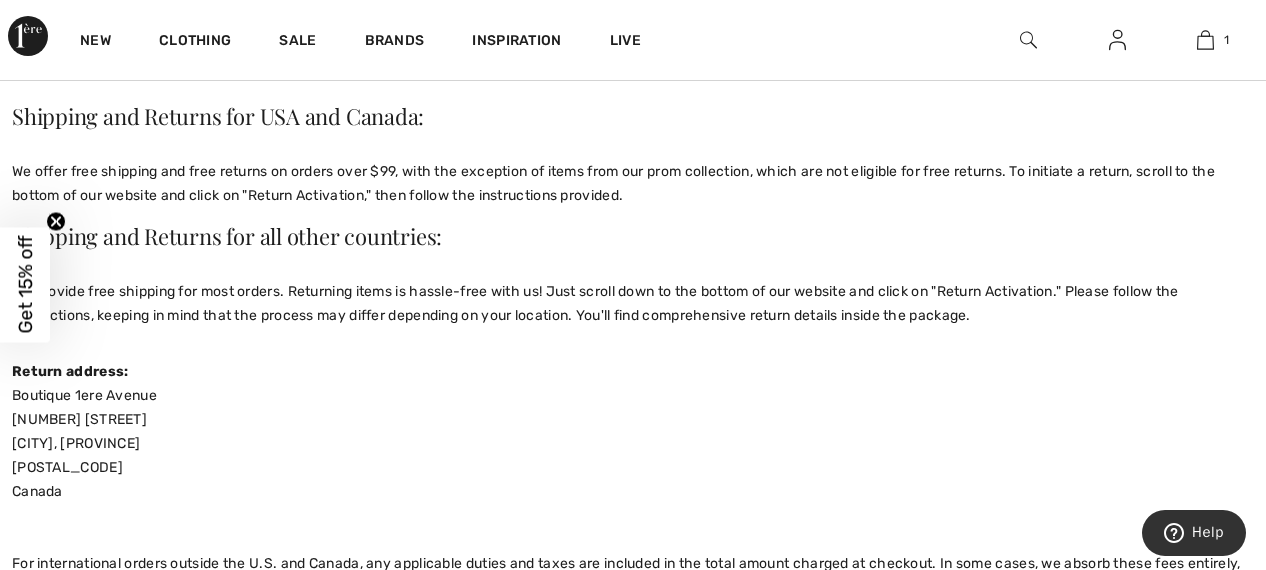click on "Boutique 1ere Avenue
6890 Saint-Hubert
Montreal, Quebec
H2S 2M6
Canada
For international orders outside the U.S. and Canada, any applicable duties and taxes are included in the total amount charged at checkout. In some cases, we absorb these fees entirely, meaning no additional duties will be charged. When duties and taxes do apply, we cover a portion of the cost to offer you a discounted rate. Additionally, in the event of a return, duties and taxes are non-refundable." at bounding box center (633, 503) 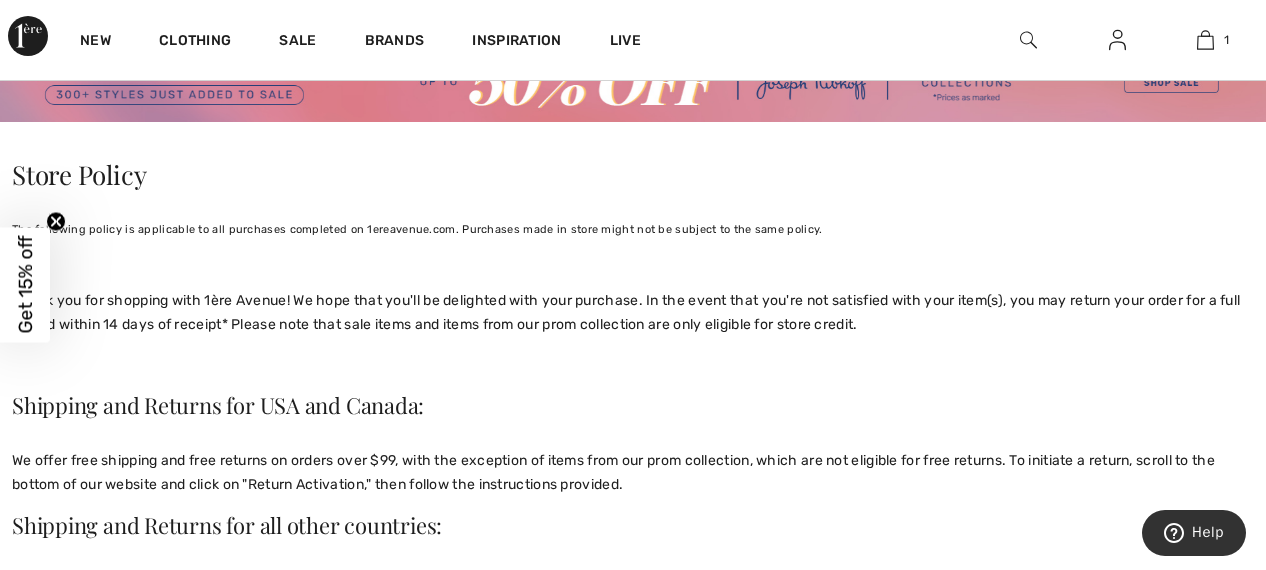 scroll, scrollTop: 0, scrollLeft: 0, axis: both 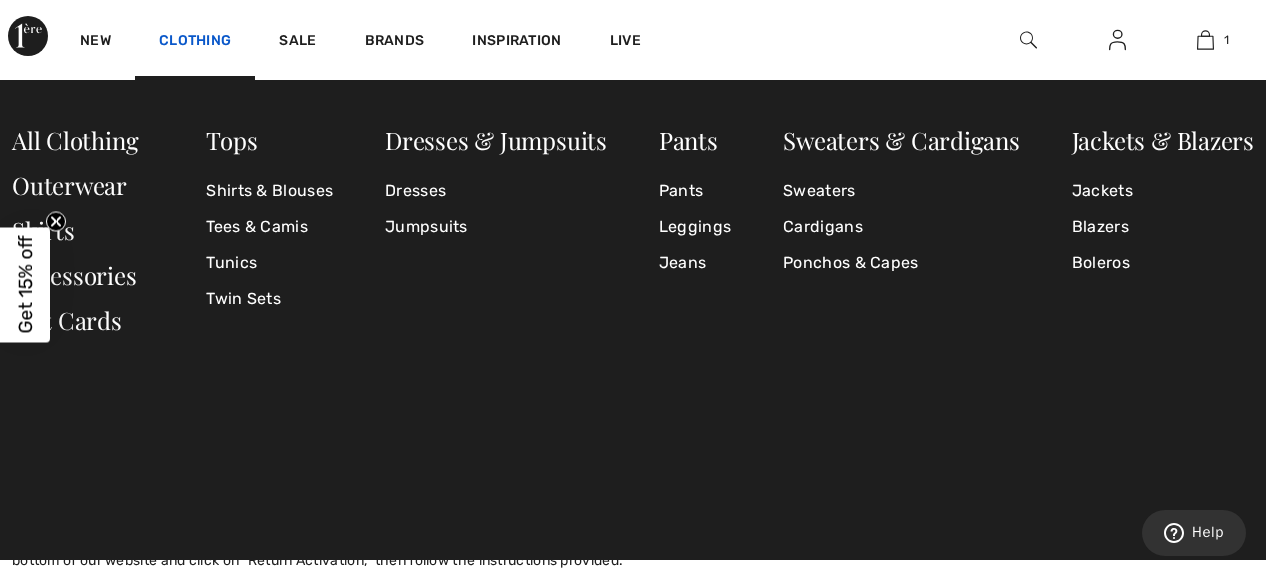 click on "Clothing" at bounding box center (195, 42) 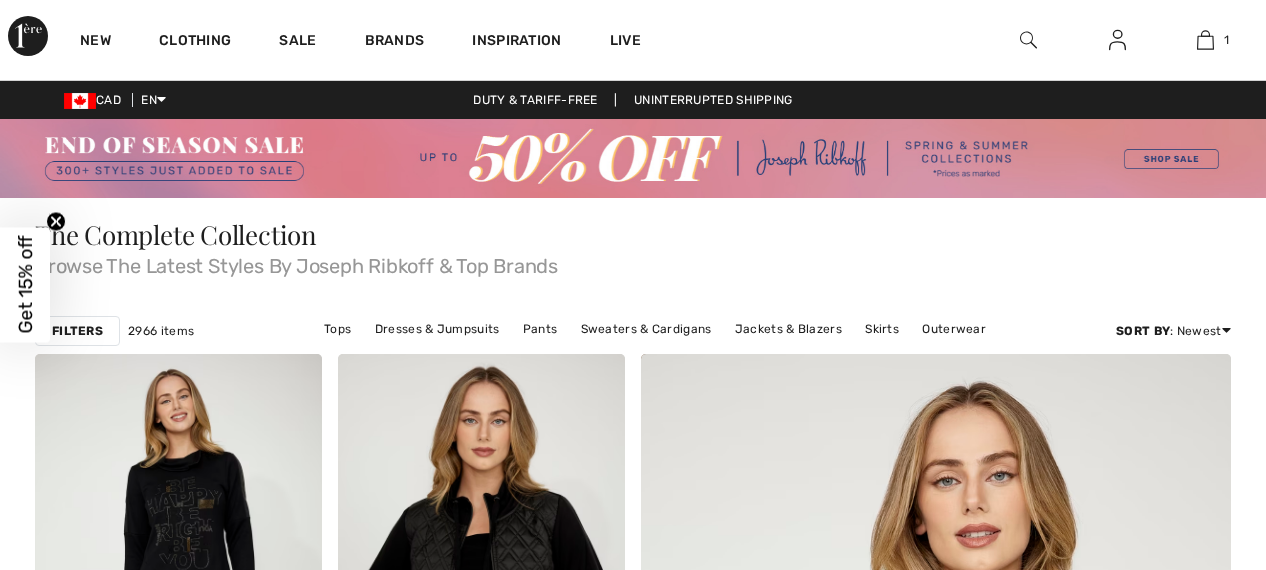 scroll, scrollTop: 0, scrollLeft: 0, axis: both 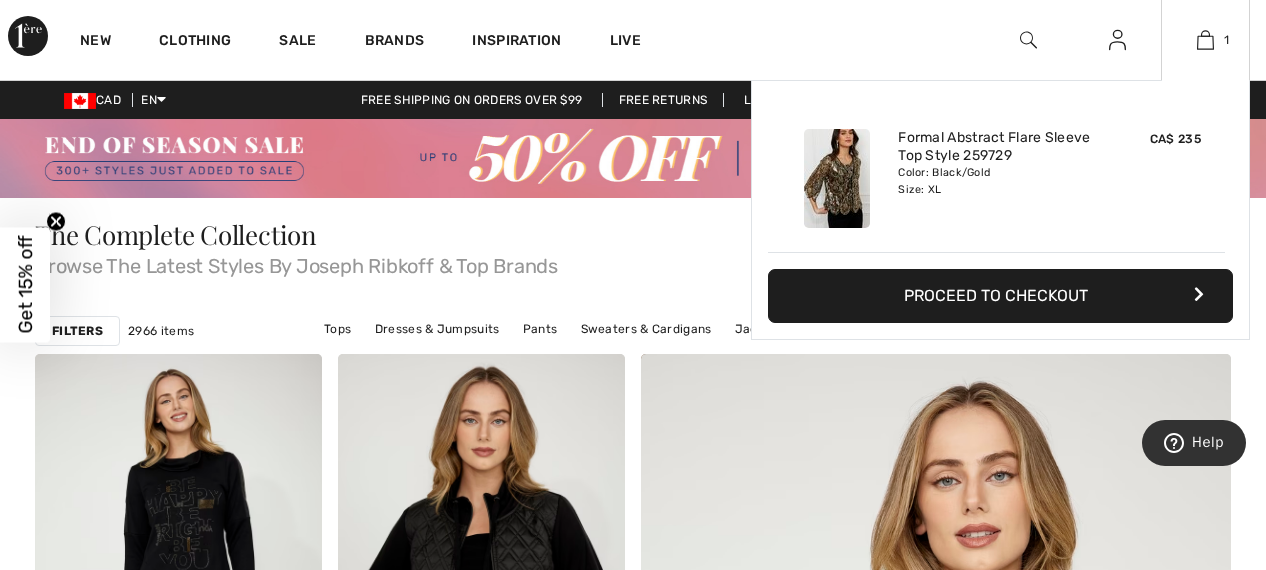 click on "Proceed to Checkout" at bounding box center (1000, 296) 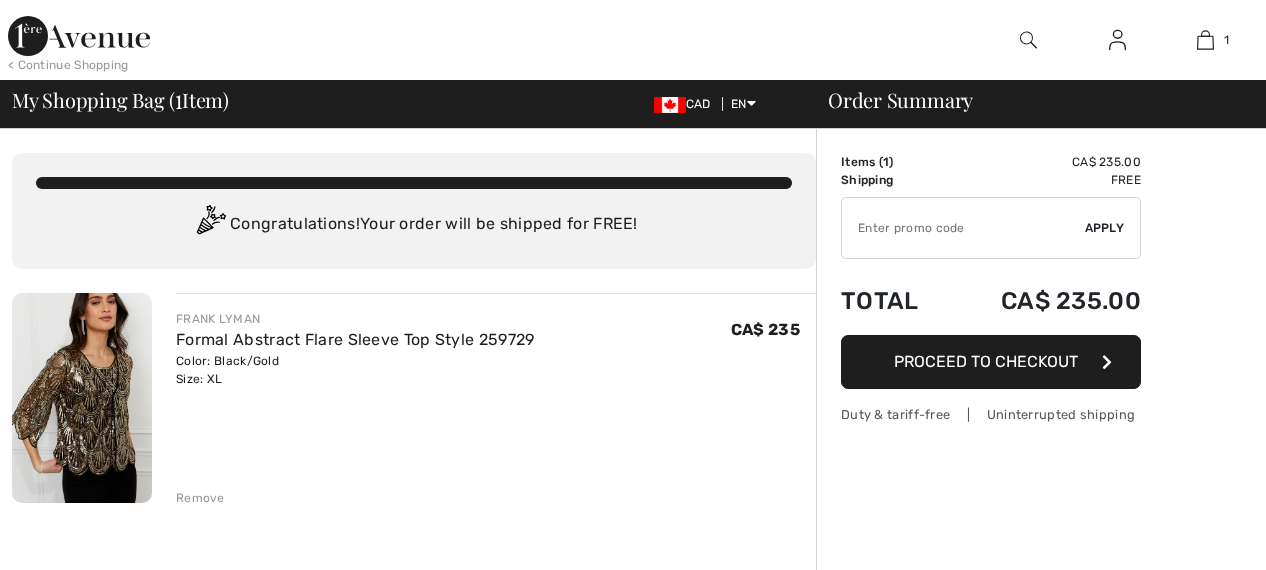 scroll, scrollTop: 0, scrollLeft: 0, axis: both 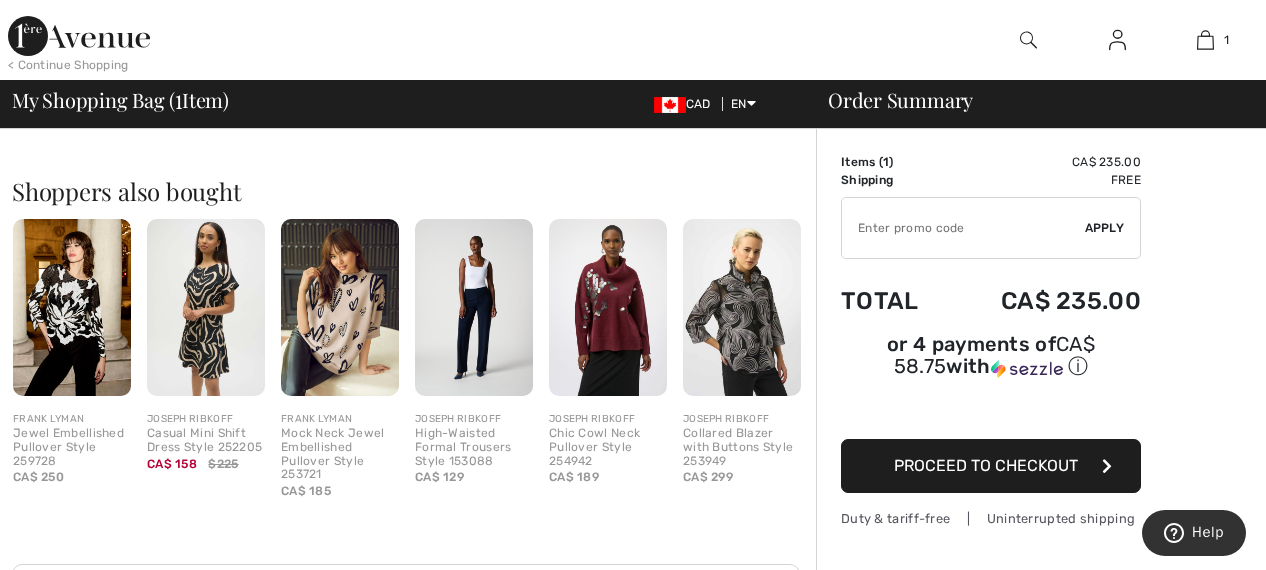 click at bounding box center (608, 307) 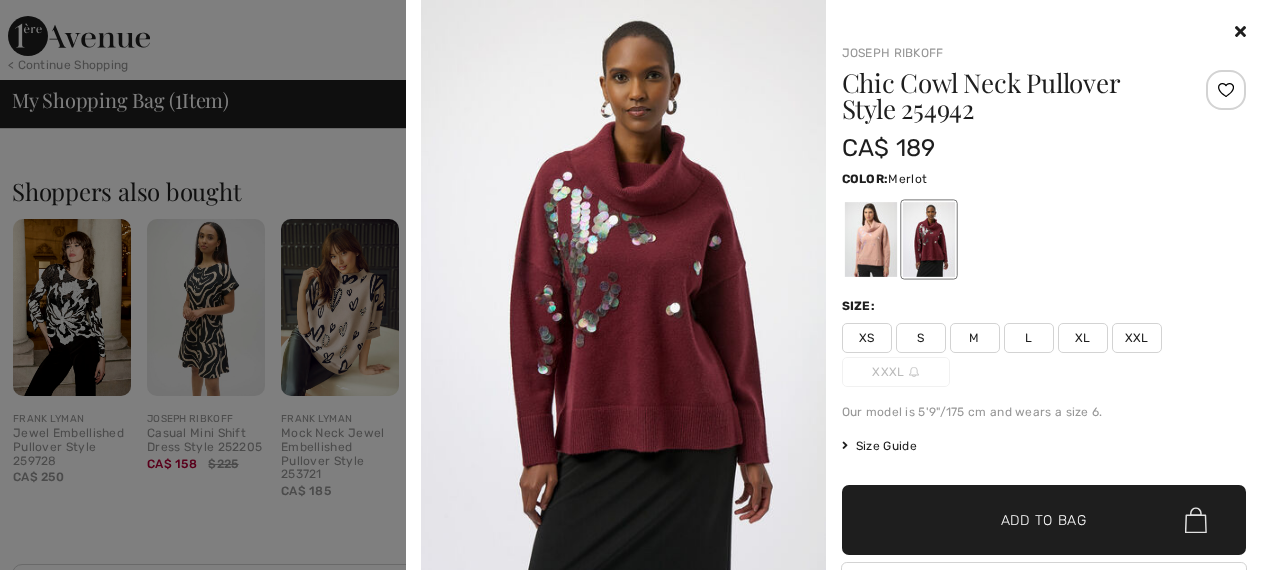 click at bounding box center (633, 285) 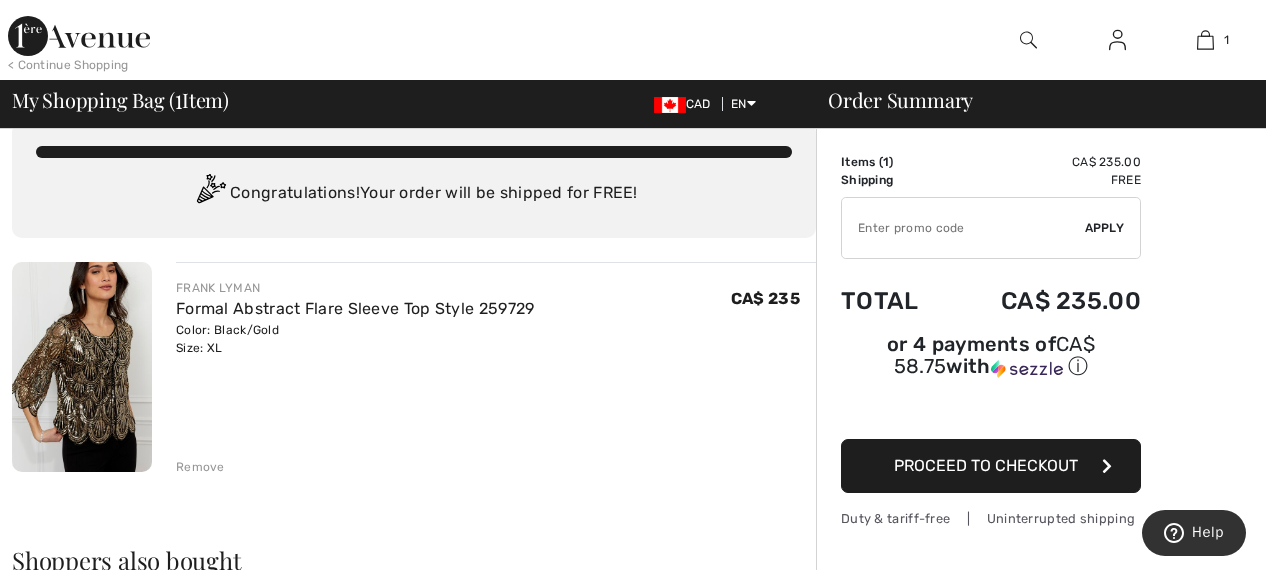 scroll, scrollTop: 38, scrollLeft: 0, axis: vertical 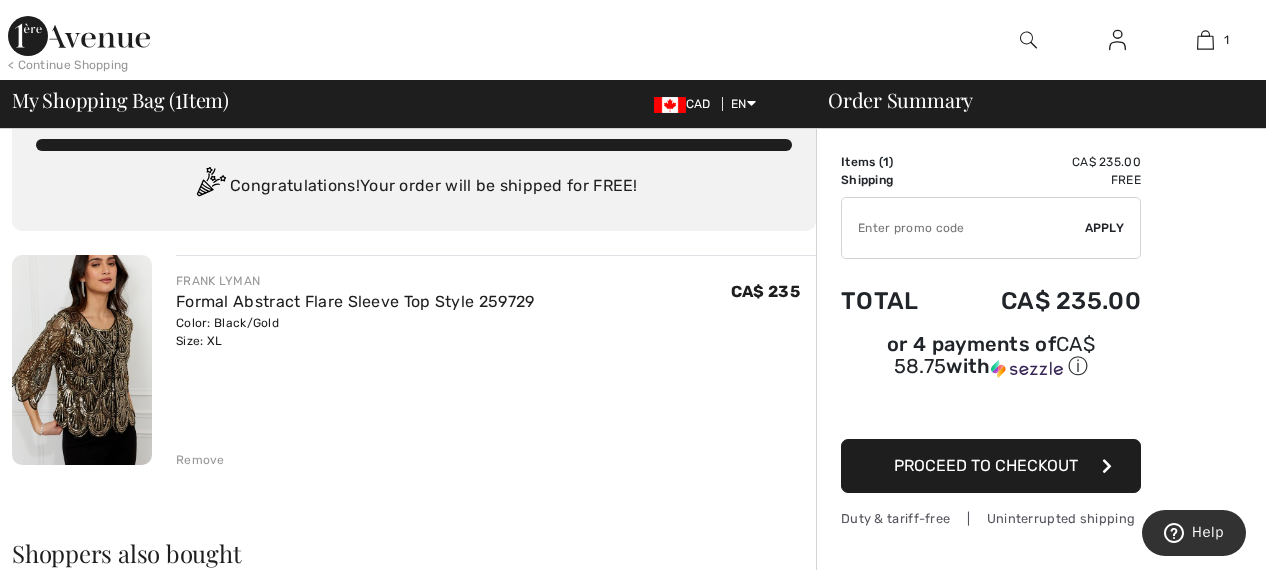 click at bounding box center (82, 360) 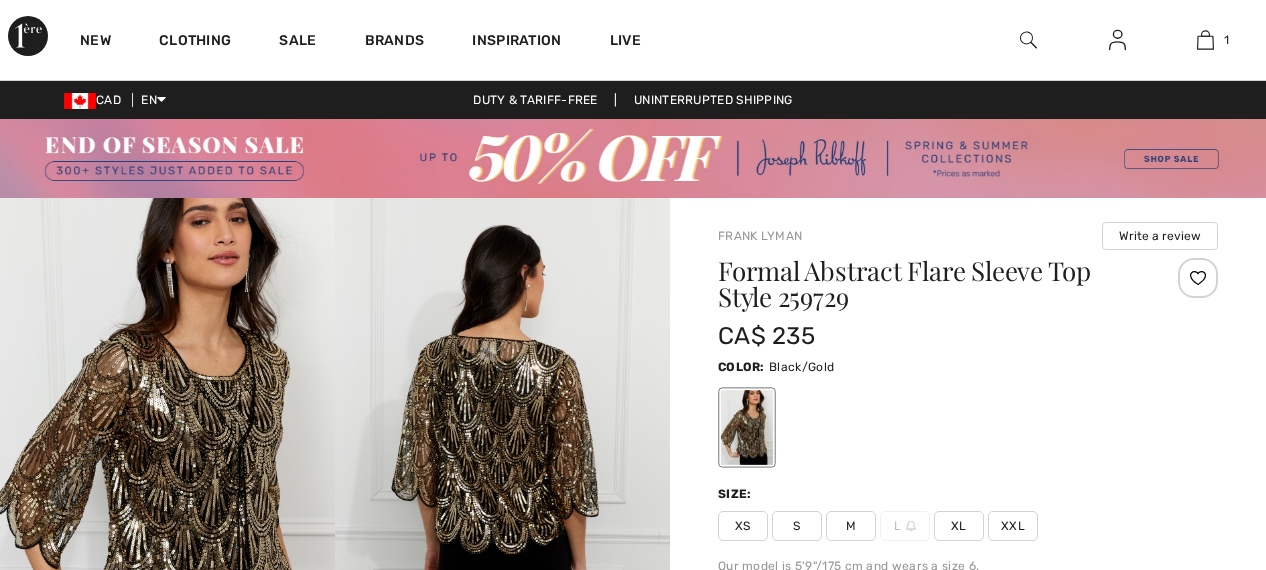 scroll, scrollTop: 0, scrollLeft: 0, axis: both 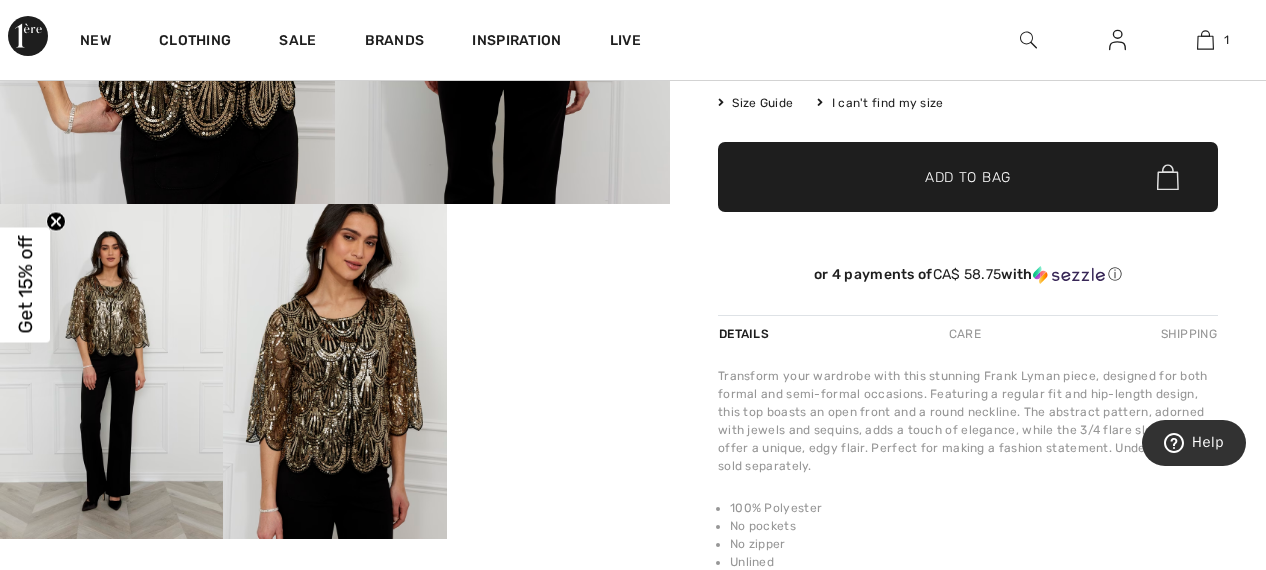 click at bounding box center [334, 371] 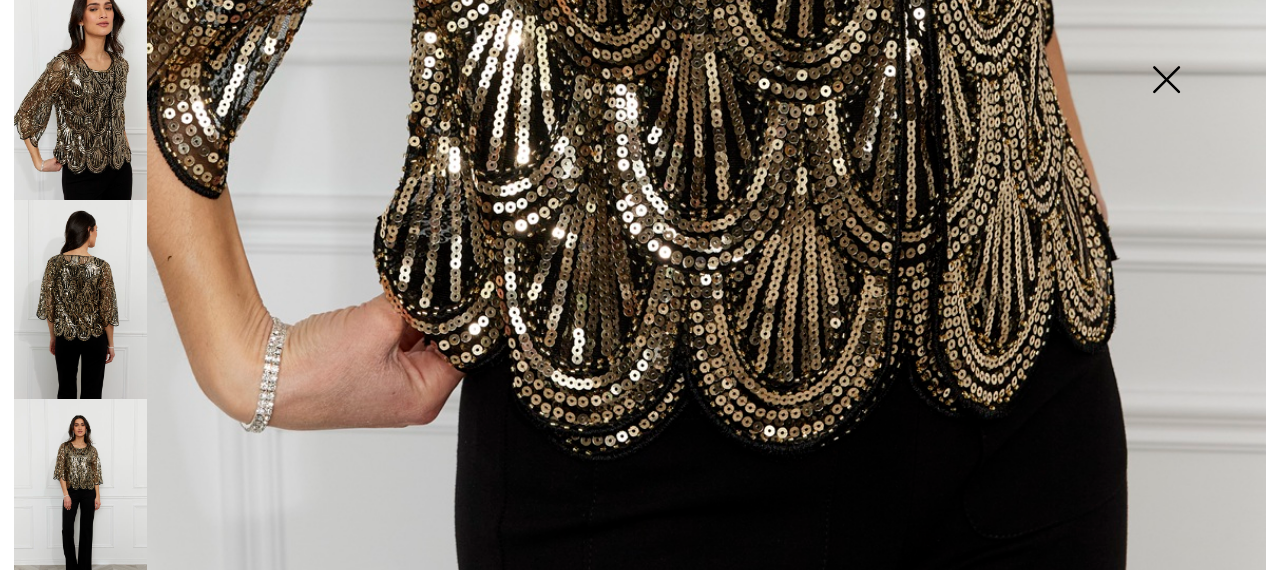 scroll, scrollTop: 1328, scrollLeft: 0, axis: vertical 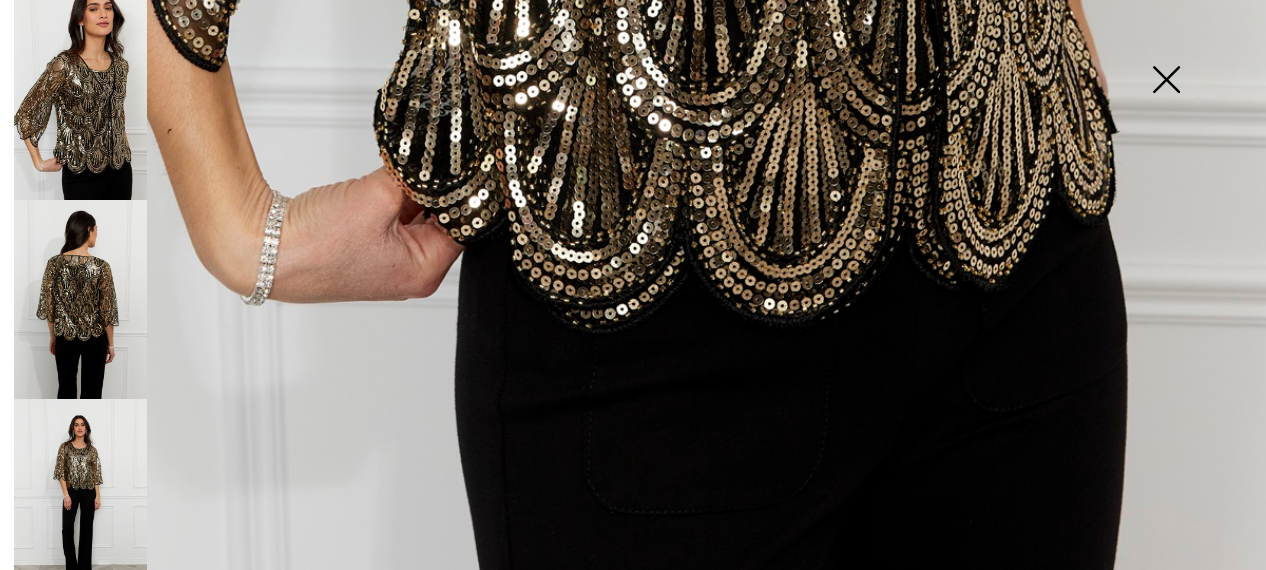 click at bounding box center [80, 499] 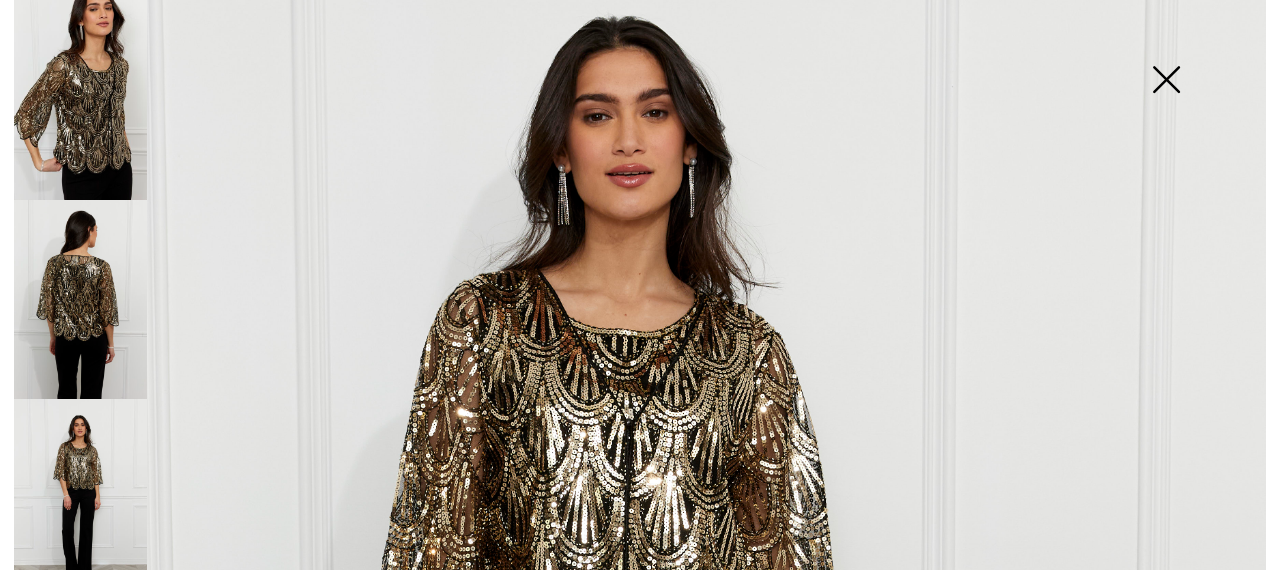 scroll, scrollTop: 0, scrollLeft: 0, axis: both 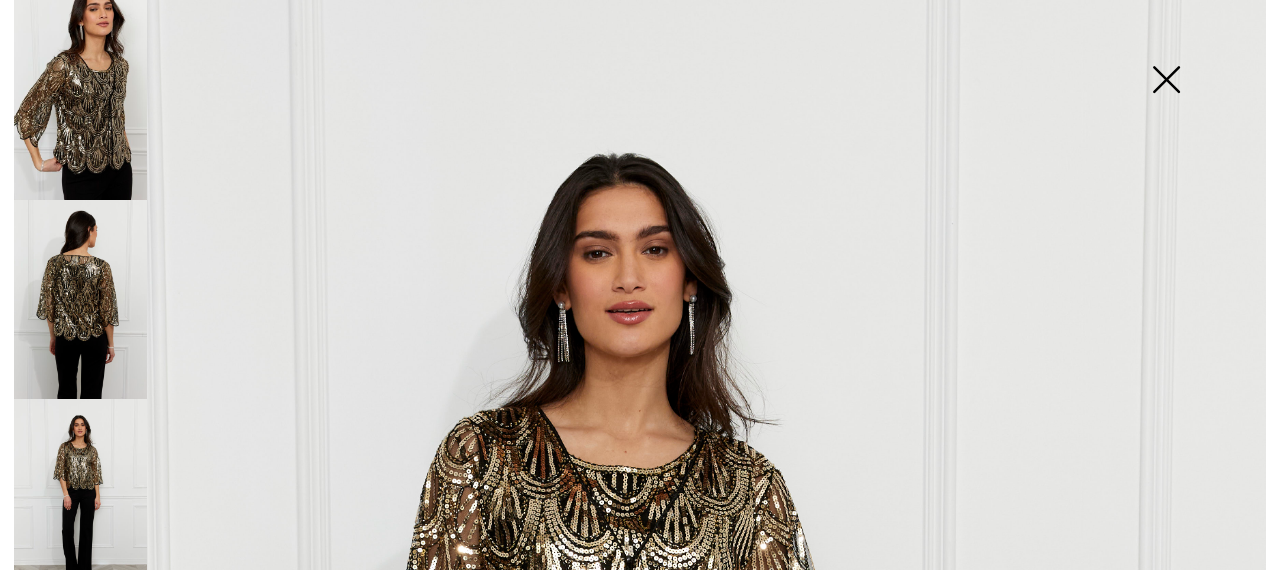 click at bounding box center (1166, 81) 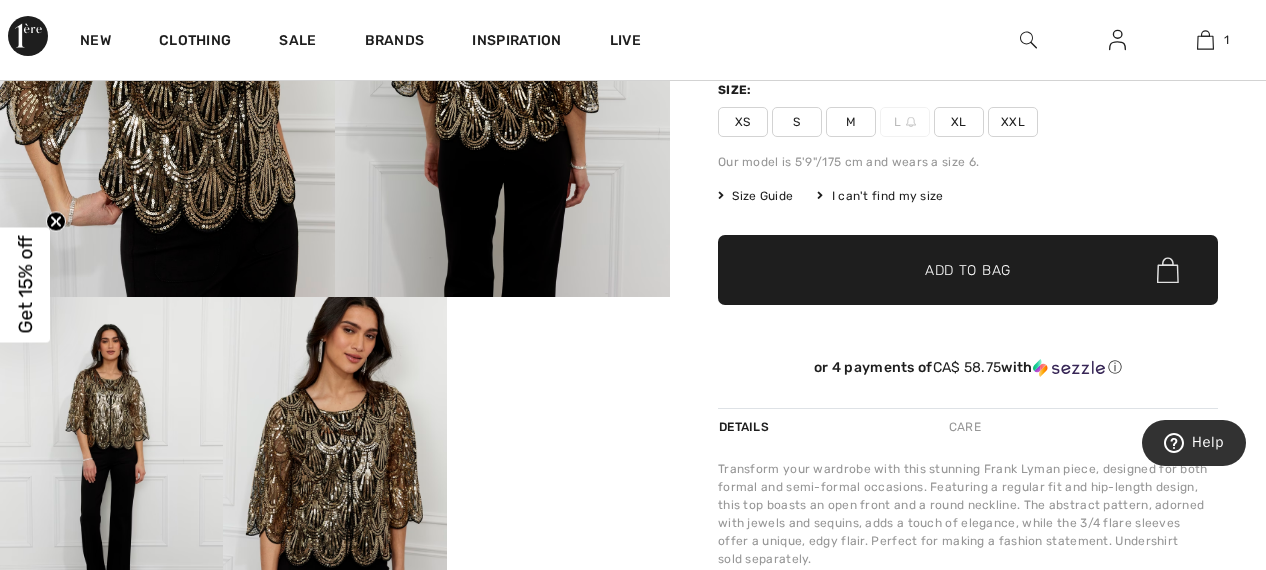scroll, scrollTop: 258, scrollLeft: 0, axis: vertical 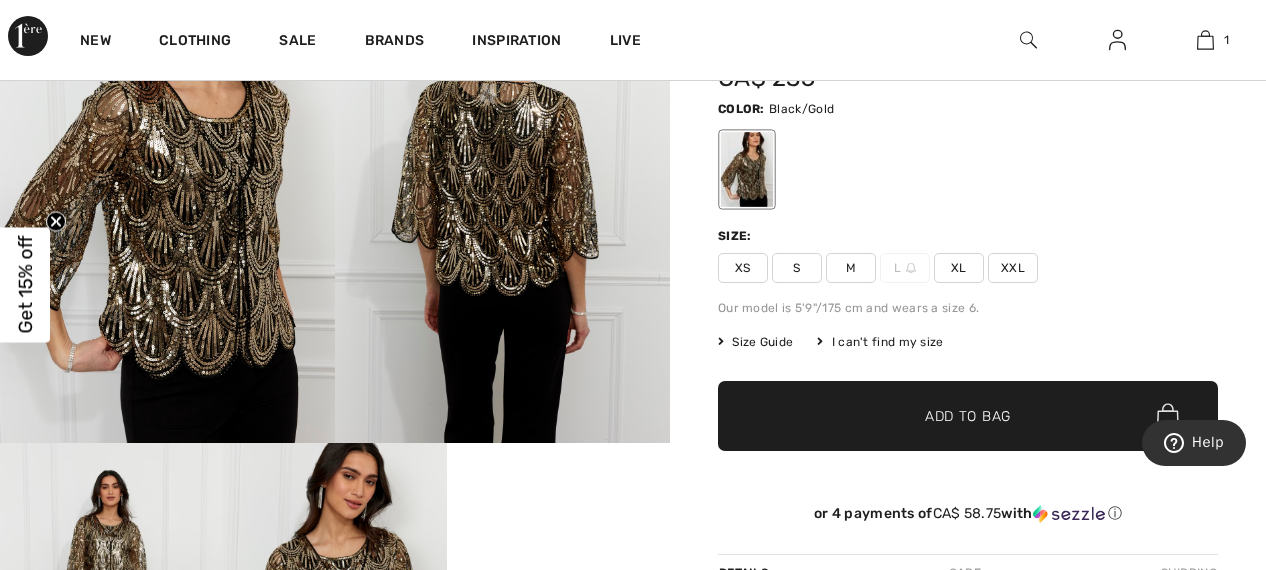 click at bounding box center [502, 191] 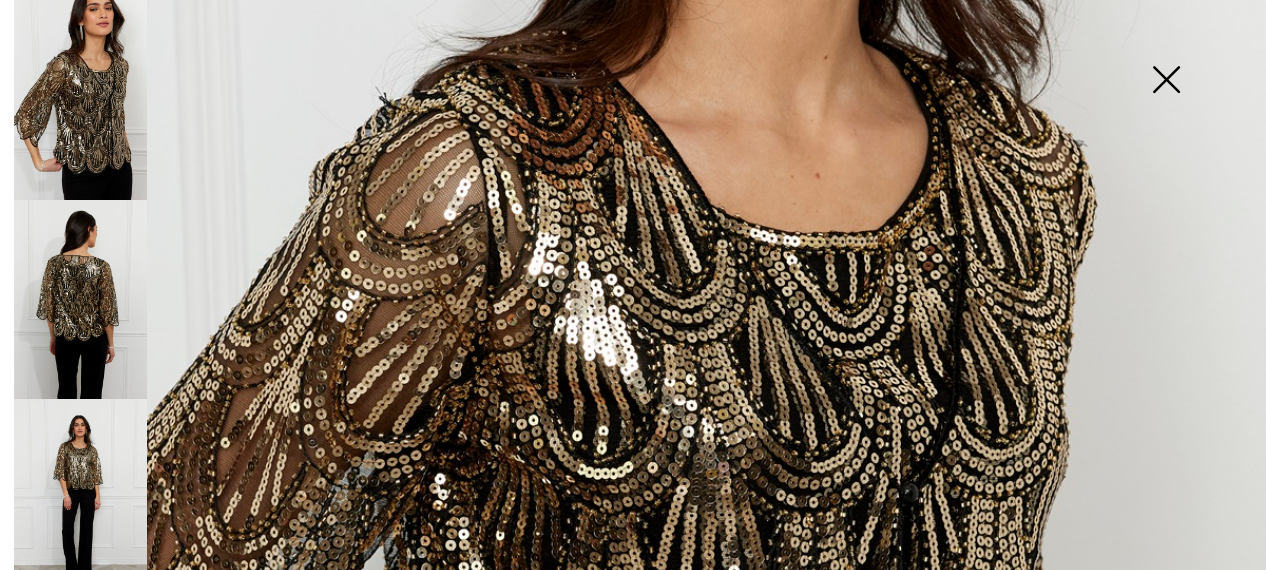 scroll, scrollTop: 473, scrollLeft: 0, axis: vertical 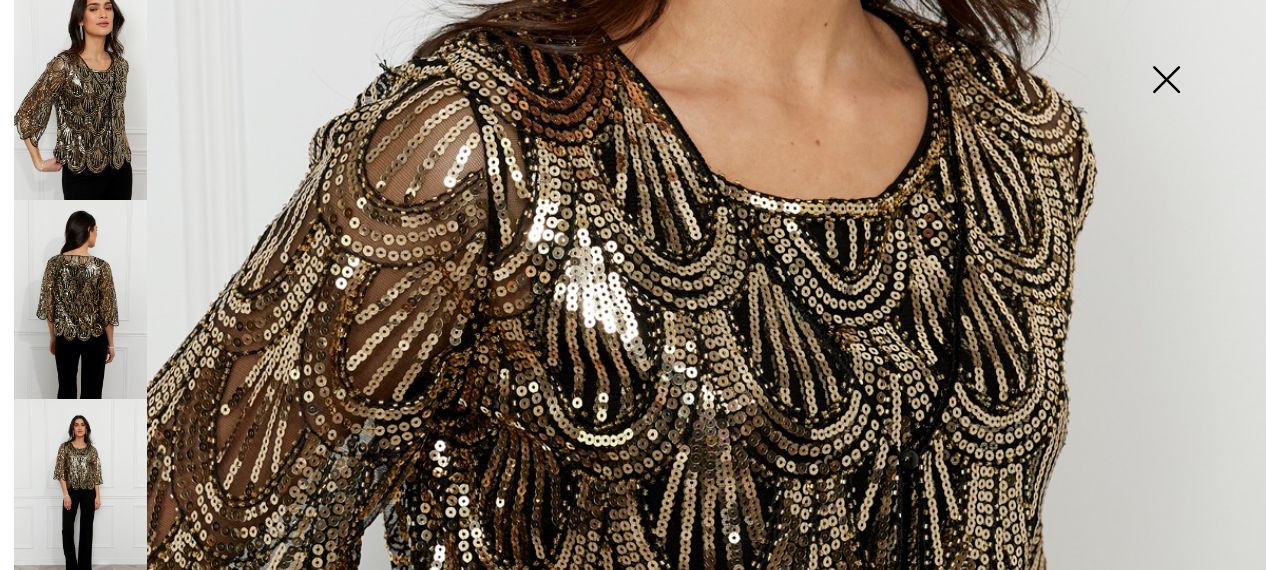 click at bounding box center (80, 300) 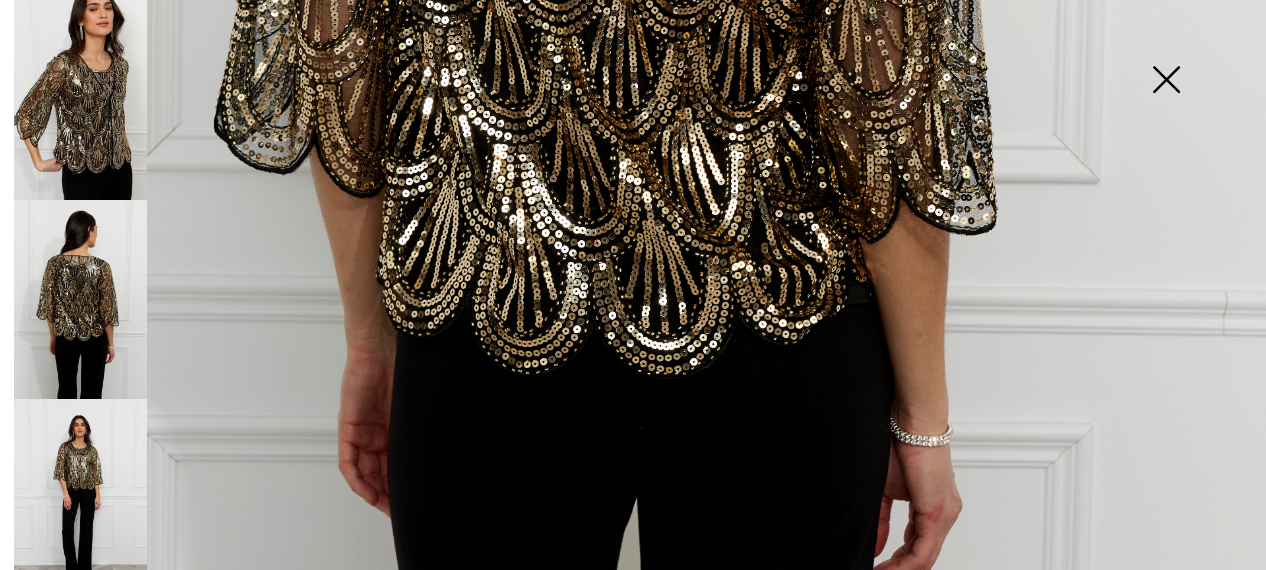 scroll, scrollTop: 990, scrollLeft: 0, axis: vertical 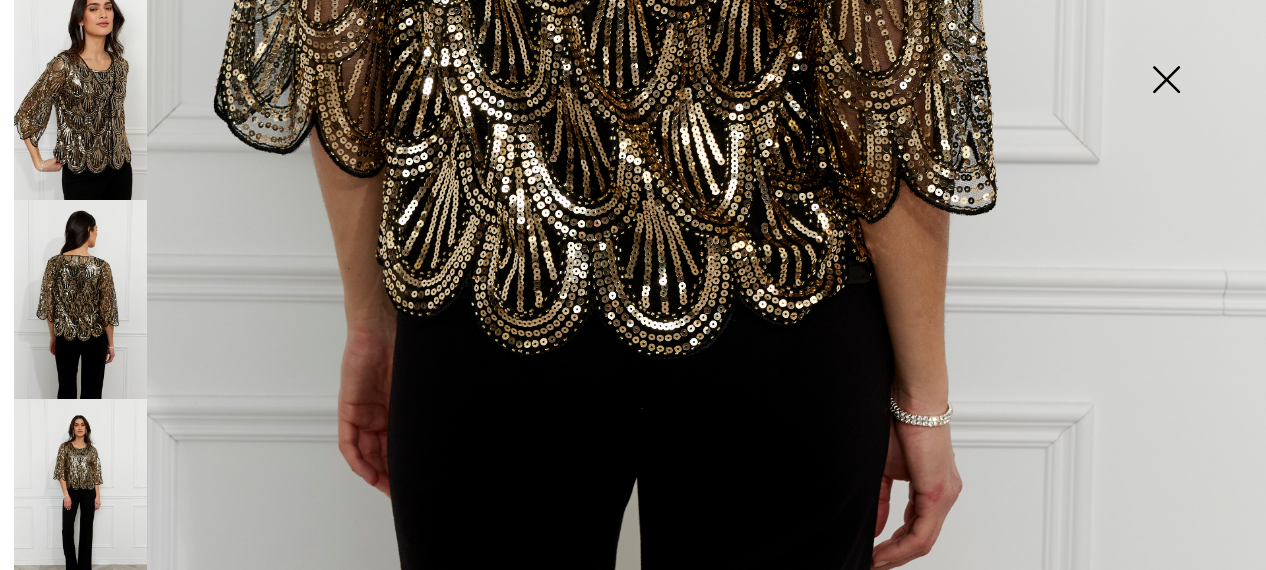 click at bounding box center (80, 300) 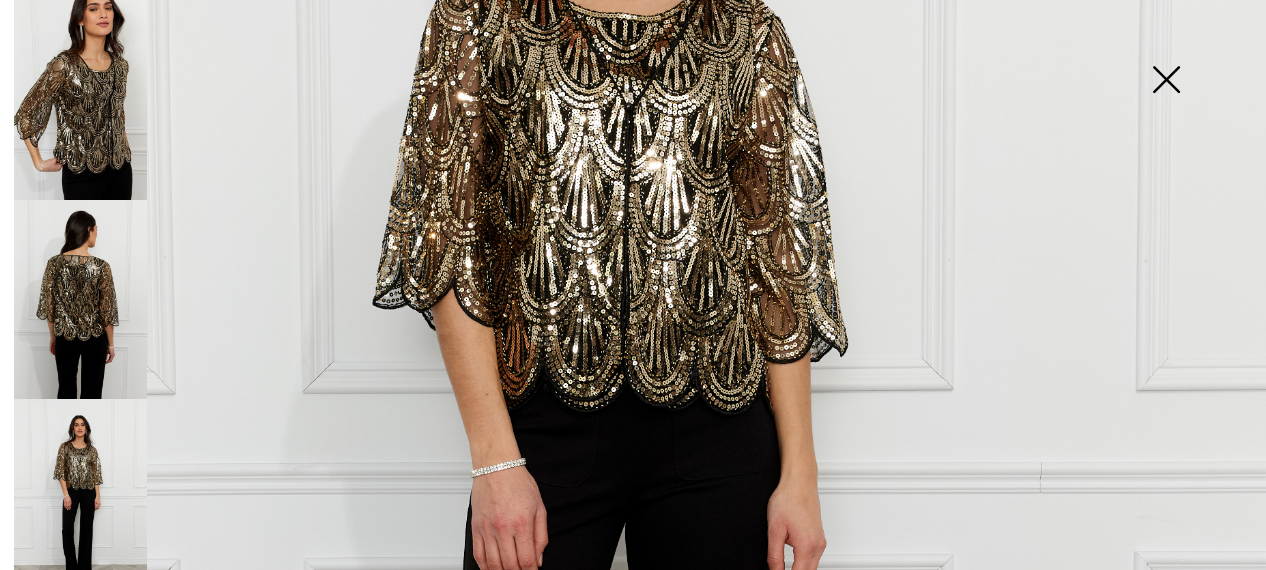 scroll, scrollTop: 469, scrollLeft: 0, axis: vertical 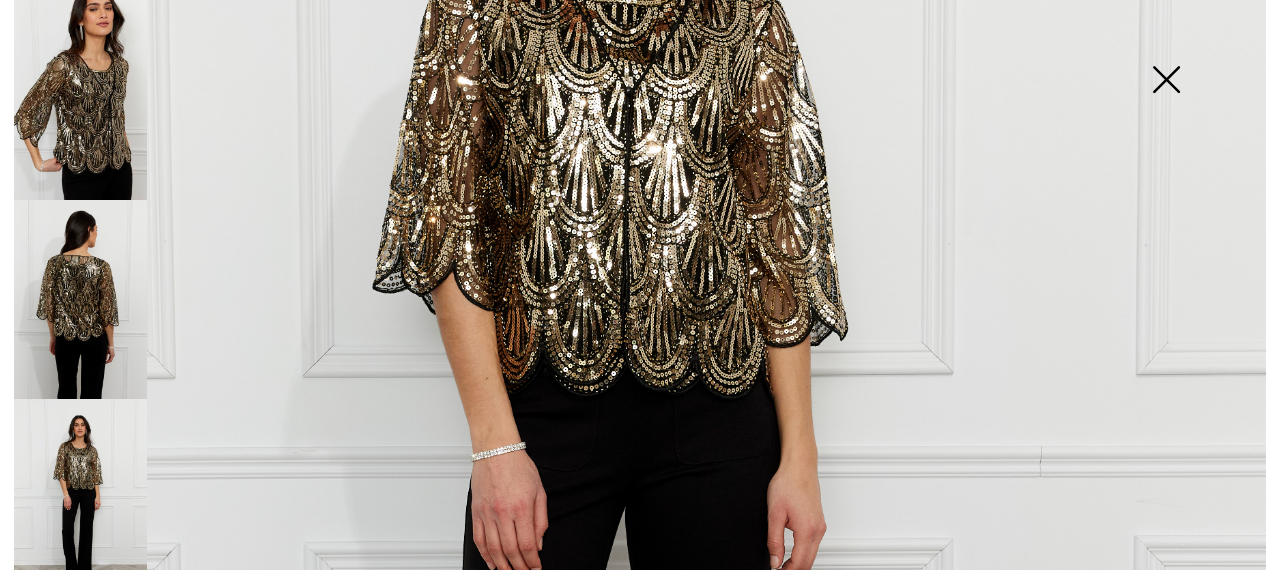 click at bounding box center [80, 100] 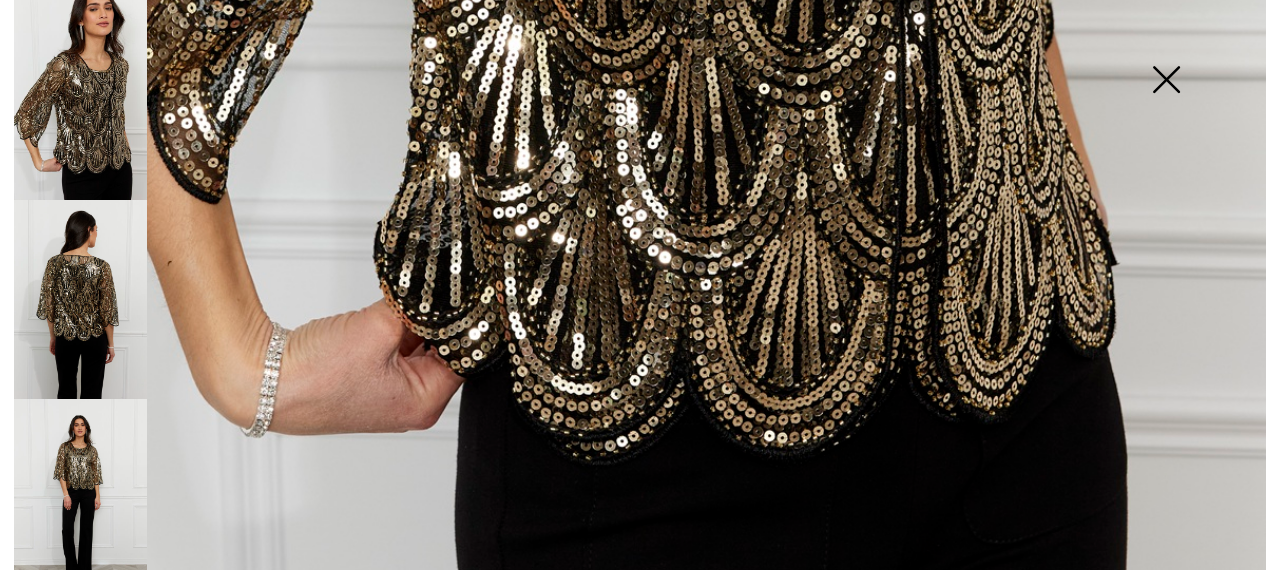 scroll, scrollTop: 1329, scrollLeft: 0, axis: vertical 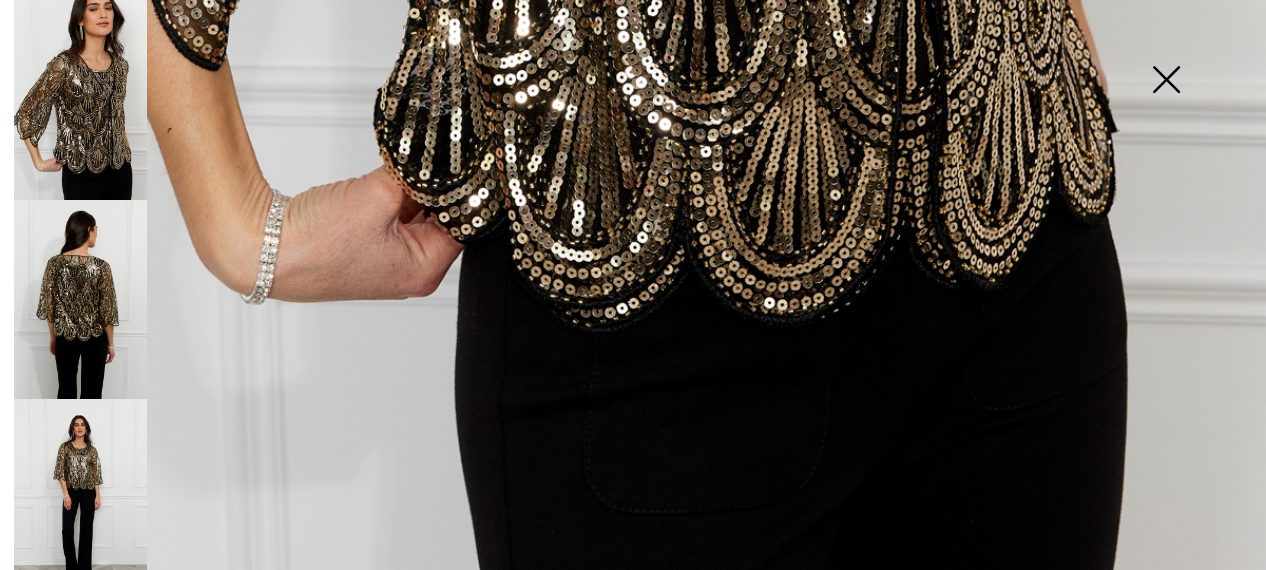 click at bounding box center (80, 100) 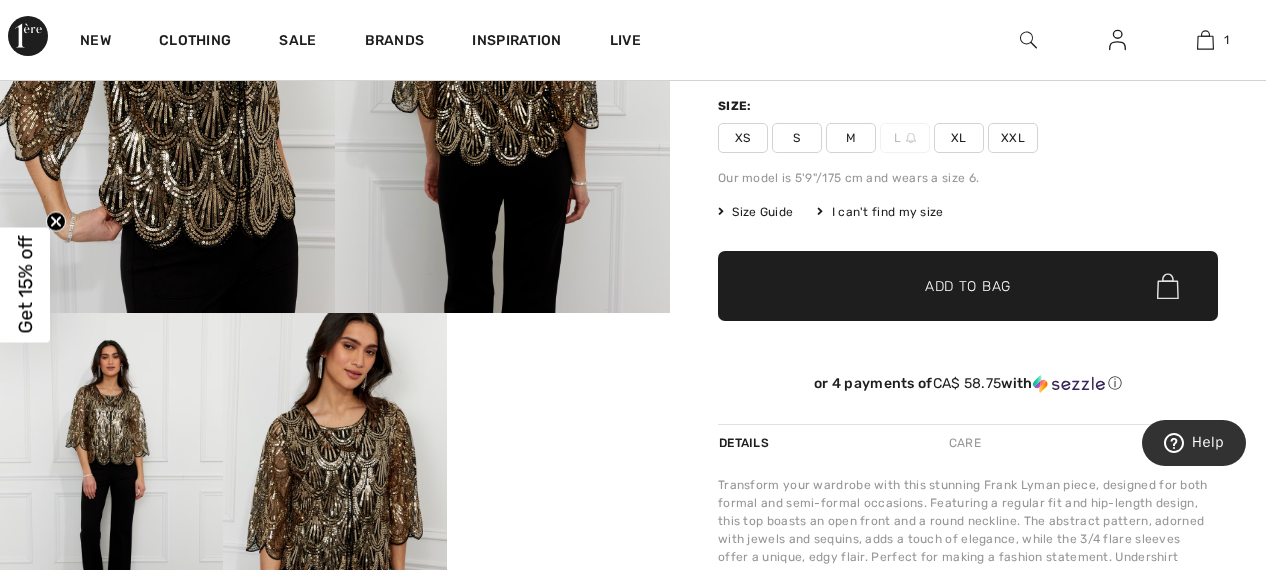 scroll, scrollTop: 525, scrollLeft: 0, axis: vertical 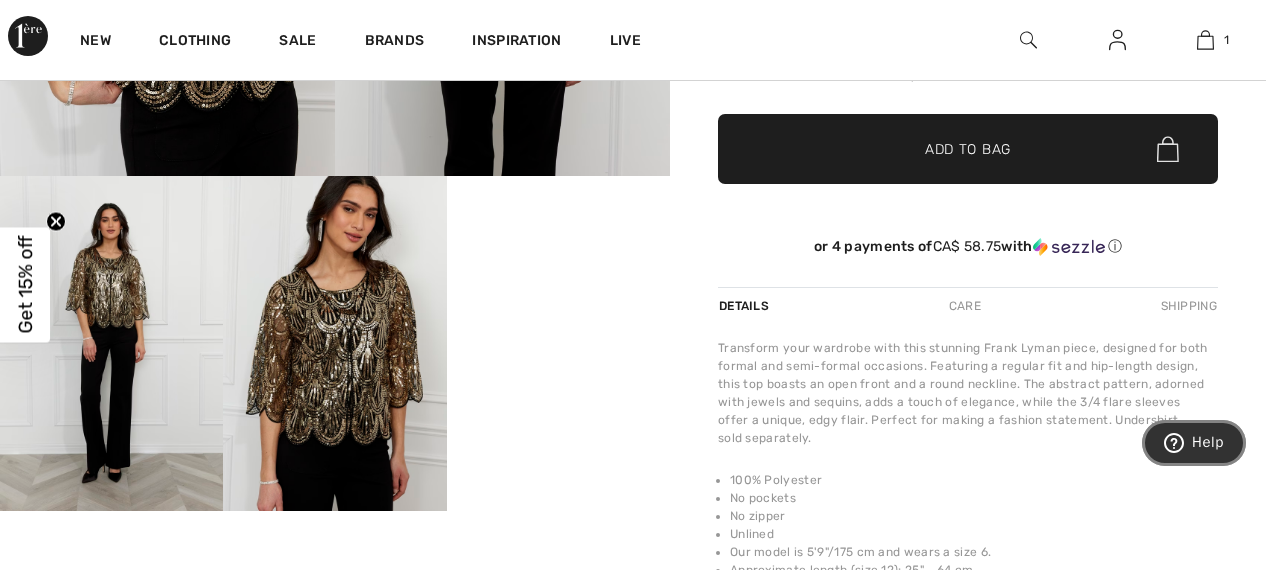 click on "Help" at bounding box center [1208, 442] 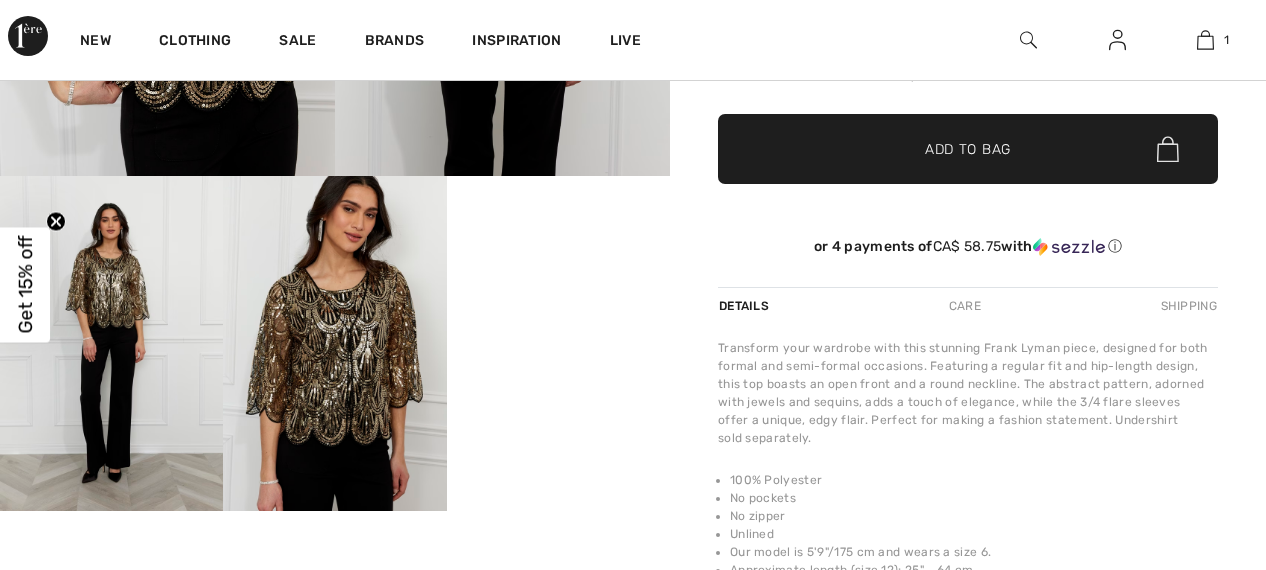scroll, scrollTop: 0, scrollLeft: 0, axis: both 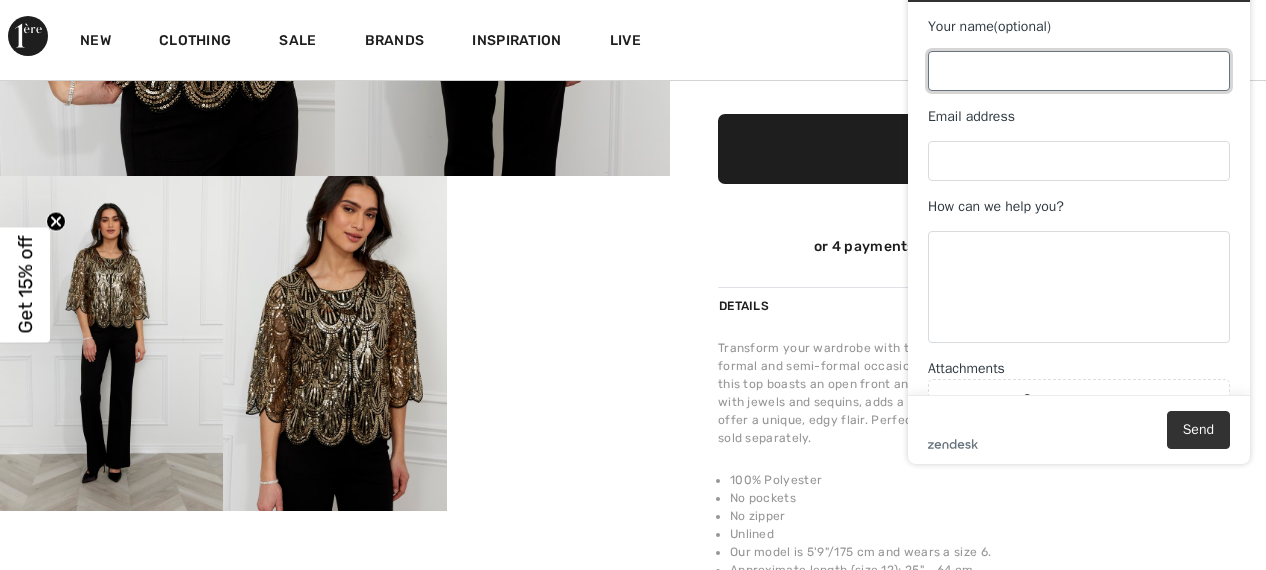 click on "Your name  (optional)" at bounding box center (1079, 71) 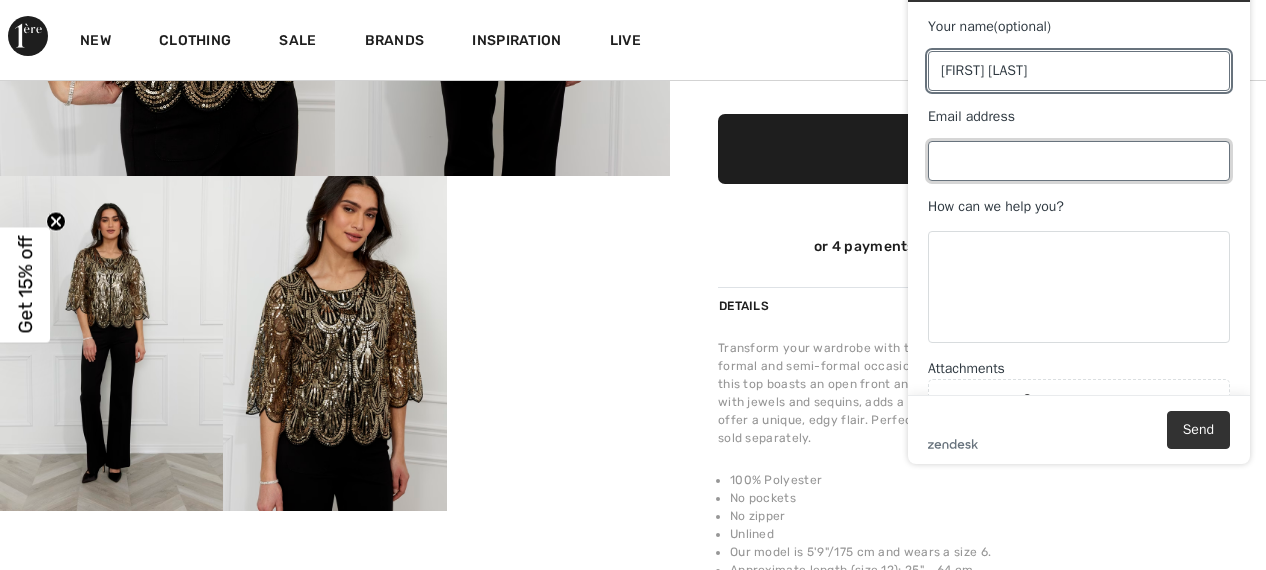 type on "harr2008@[EXAMPLE_DOMAIN]" 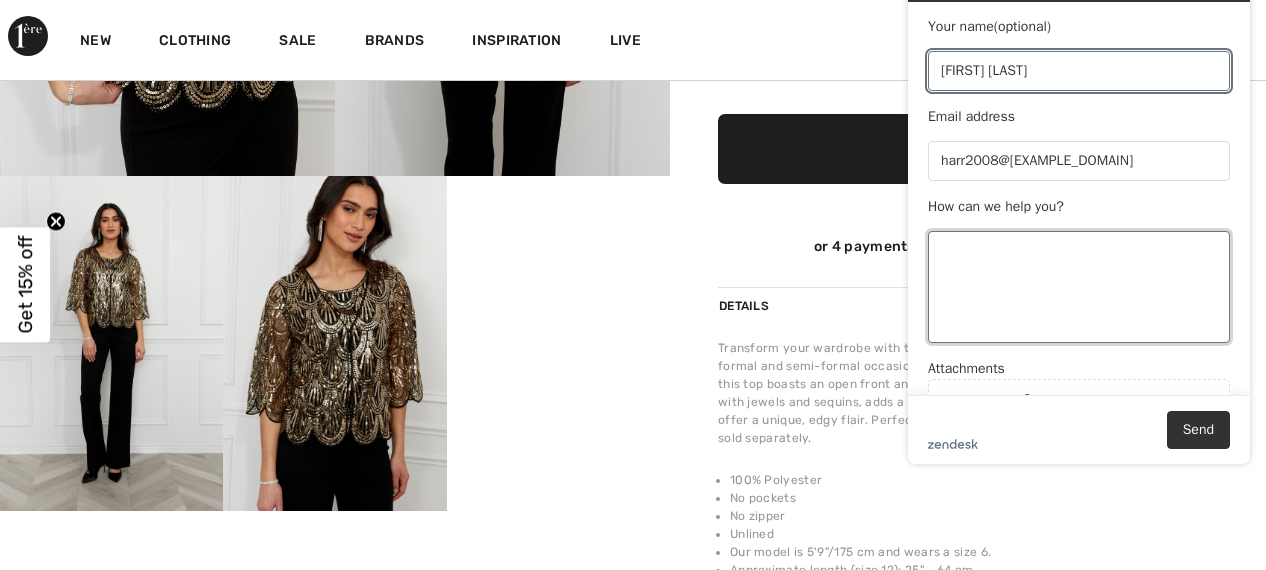 click on "How can we help you?" at bounding box center [1079, 287] 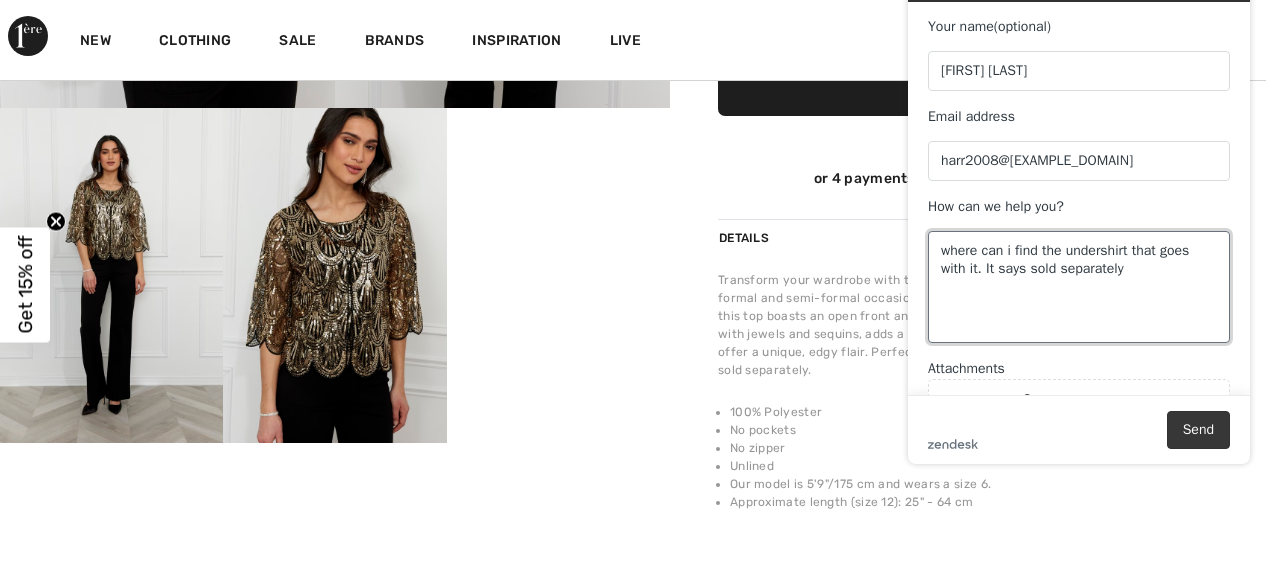 scroll, scrollTop: 697, scrollLeft: 0, axis: vertical 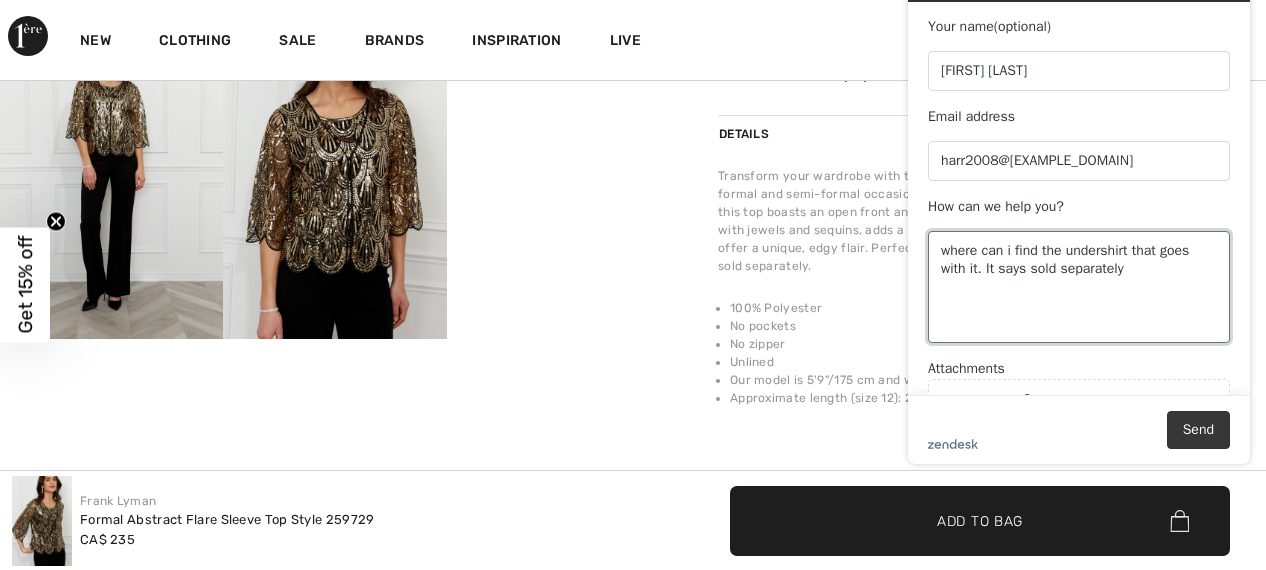 type on "where can i find the undershirt that goes with it. It says sold separately" 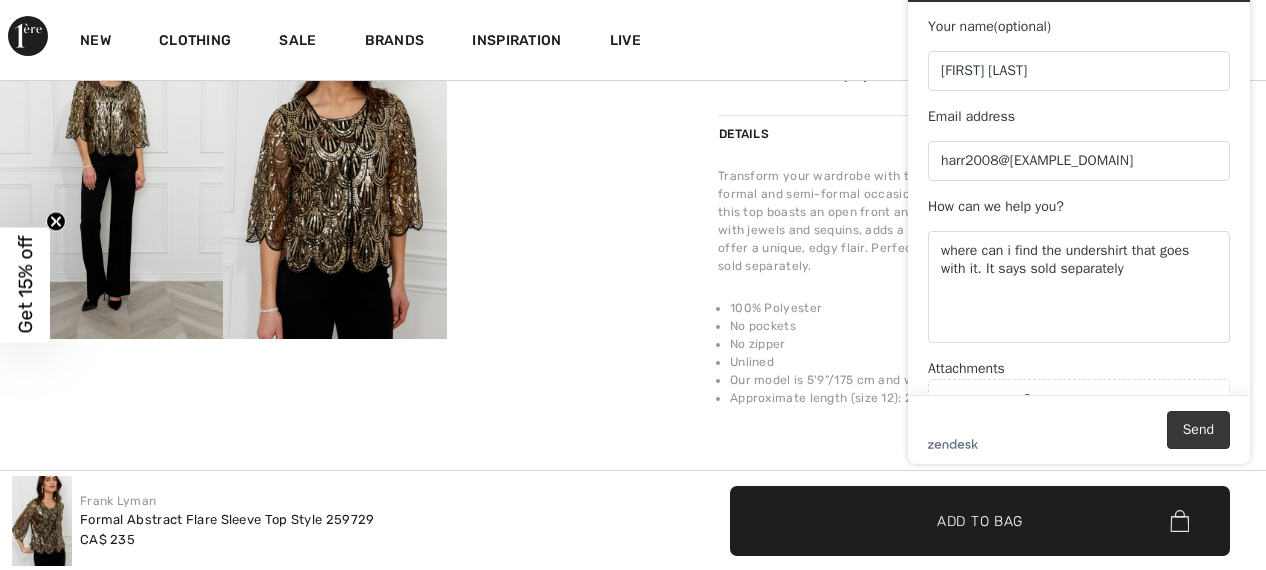 click on "Send" at bounding box center [1198, 430] 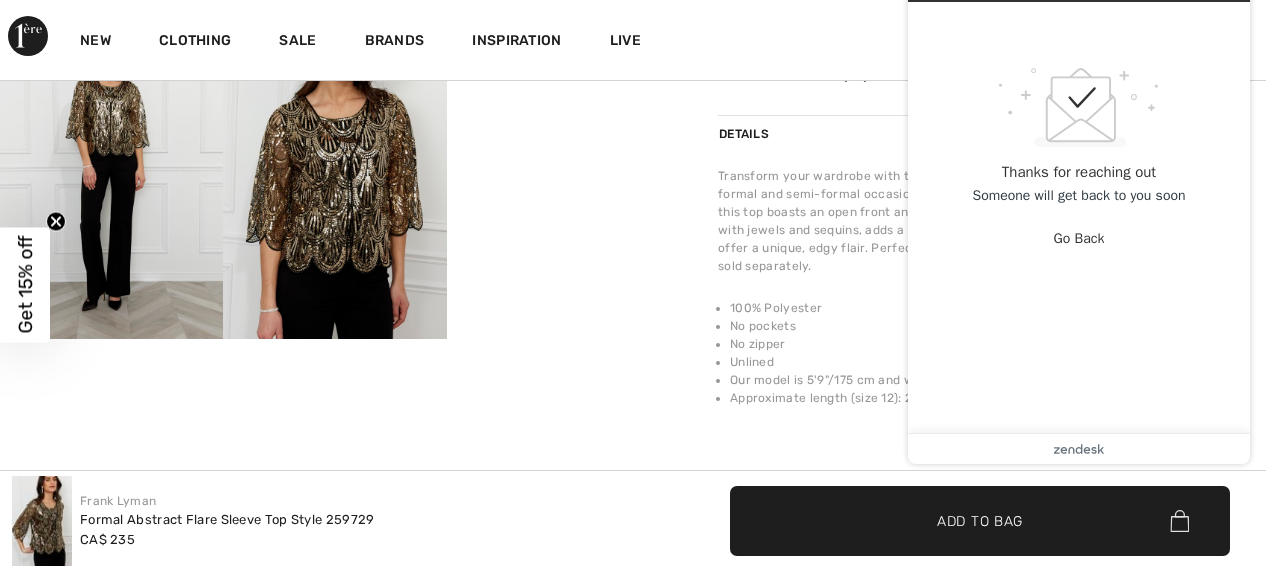 click at bounding box center [335, -81] 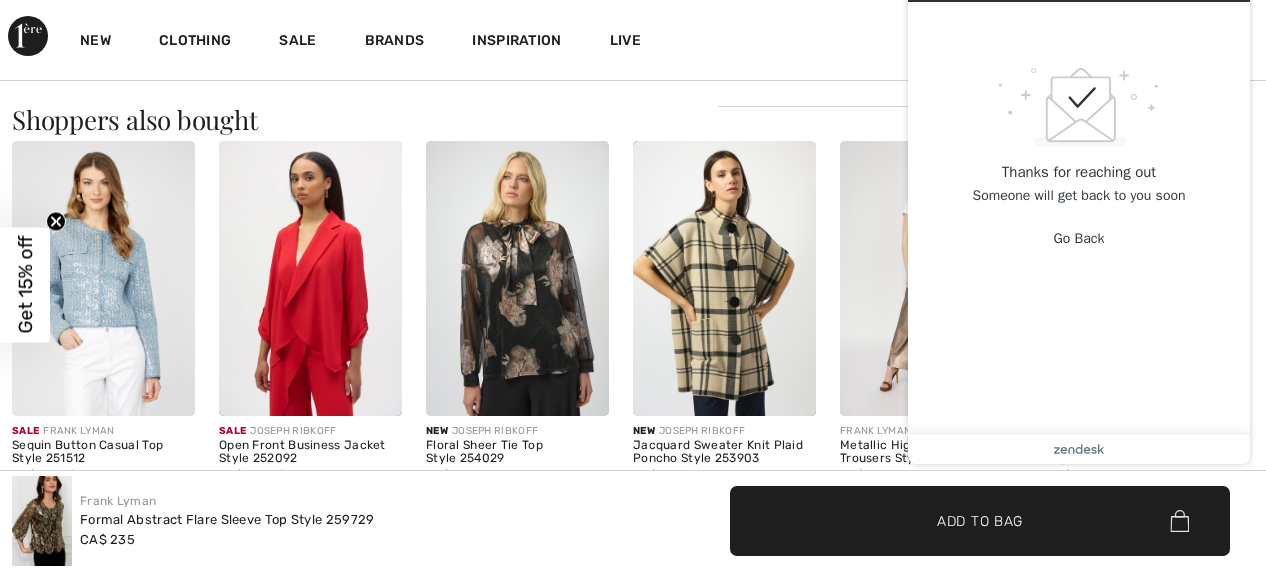 scroll, scrollTop: 1361, scrollLeft: 0, axis: vertical 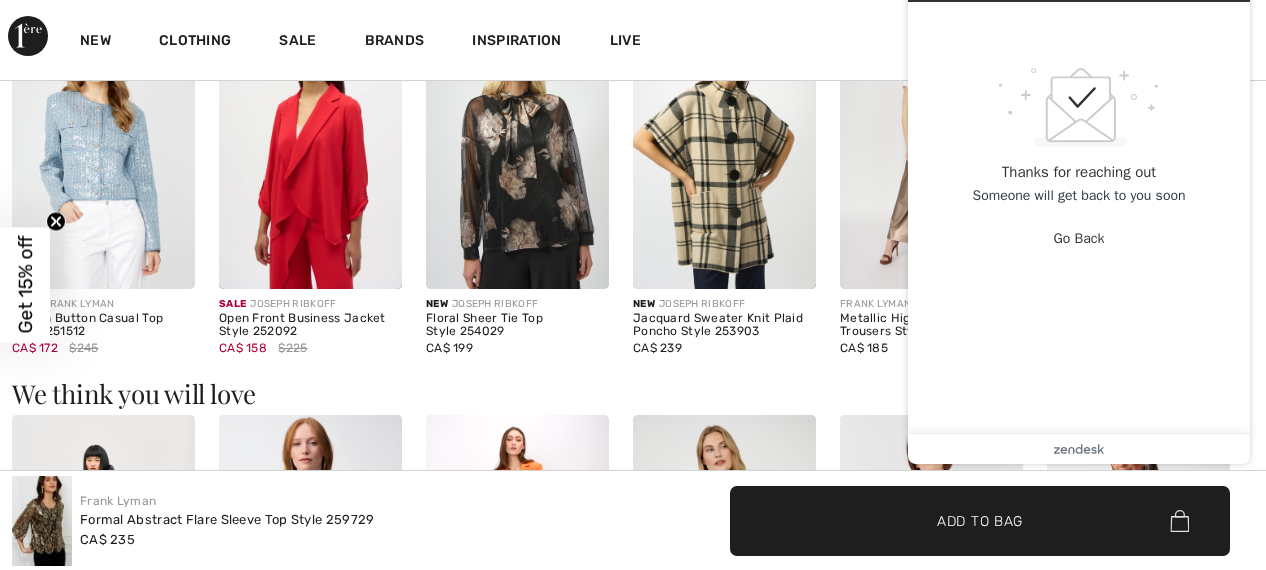 click on "New
Clothing
Sale
Brands
Inspiration
Live
1
Added to Bag
Frank Lyman Formal Abstract Flare Sleeve Top Style 259729
CA$ 235
Color: Black/Gold Size: XL
Formal Abstract Flare Sleeve Top Style 259729 Color: Black/Gold Size: XL
CA$ 235
Proceed to Checkout
Proceed to Checkout" at bounding box center [633, 40] 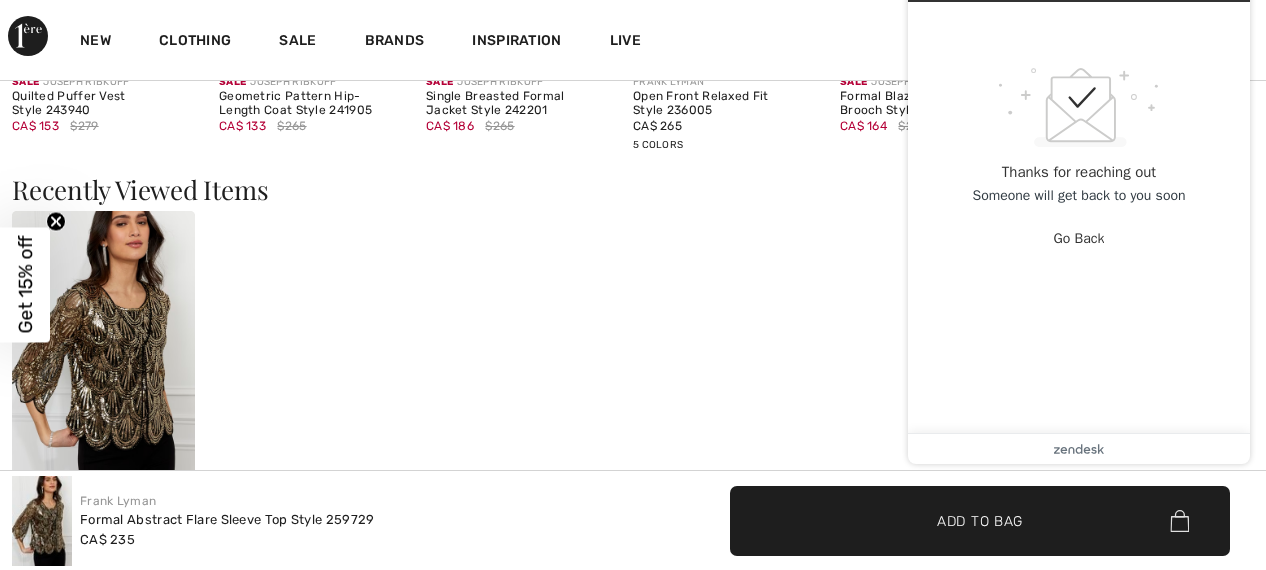 scroll, scrollTop: 2128, scrollLeft: 0, axis: vertical 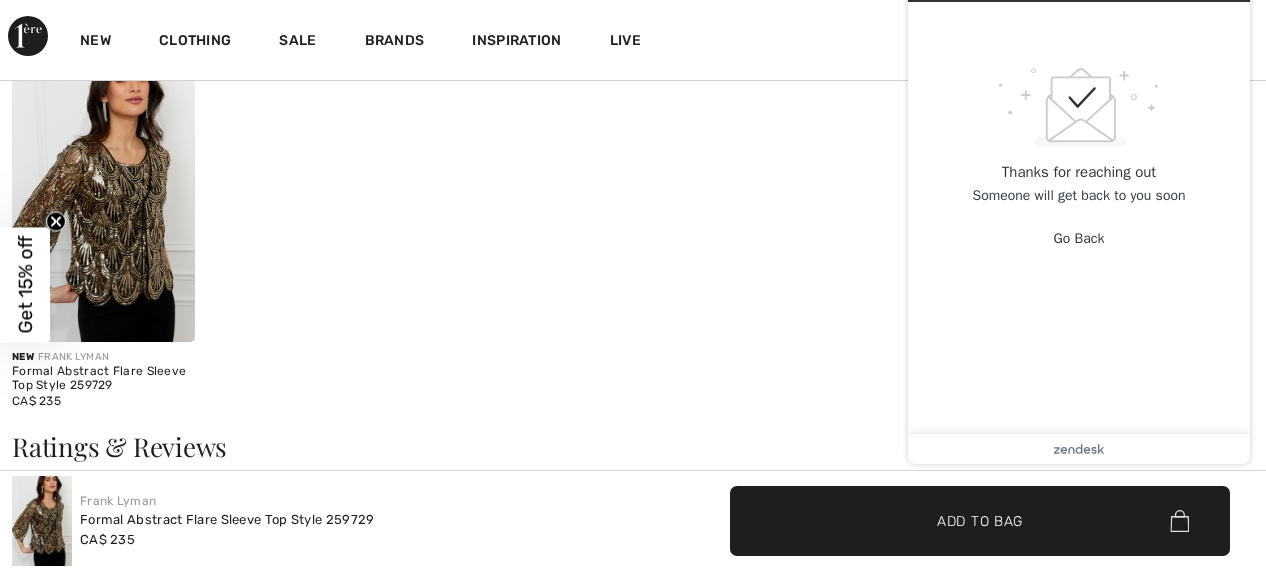click at bounding box center (103, 204) 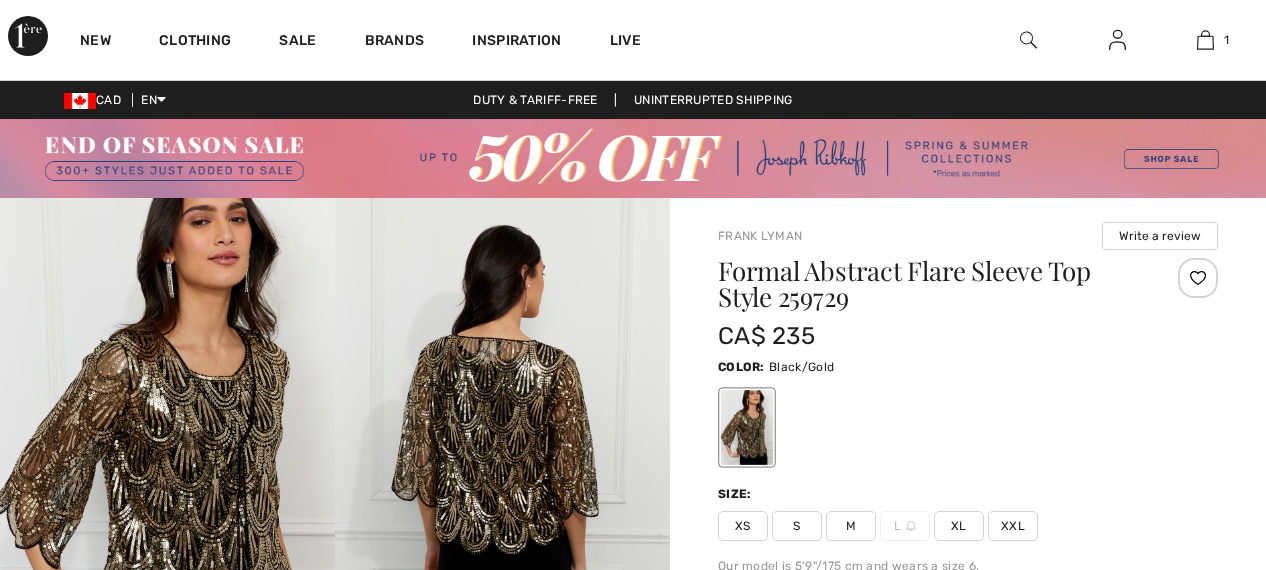 scroll, scrollTop: 0, scrollLeft: 0, axis: both 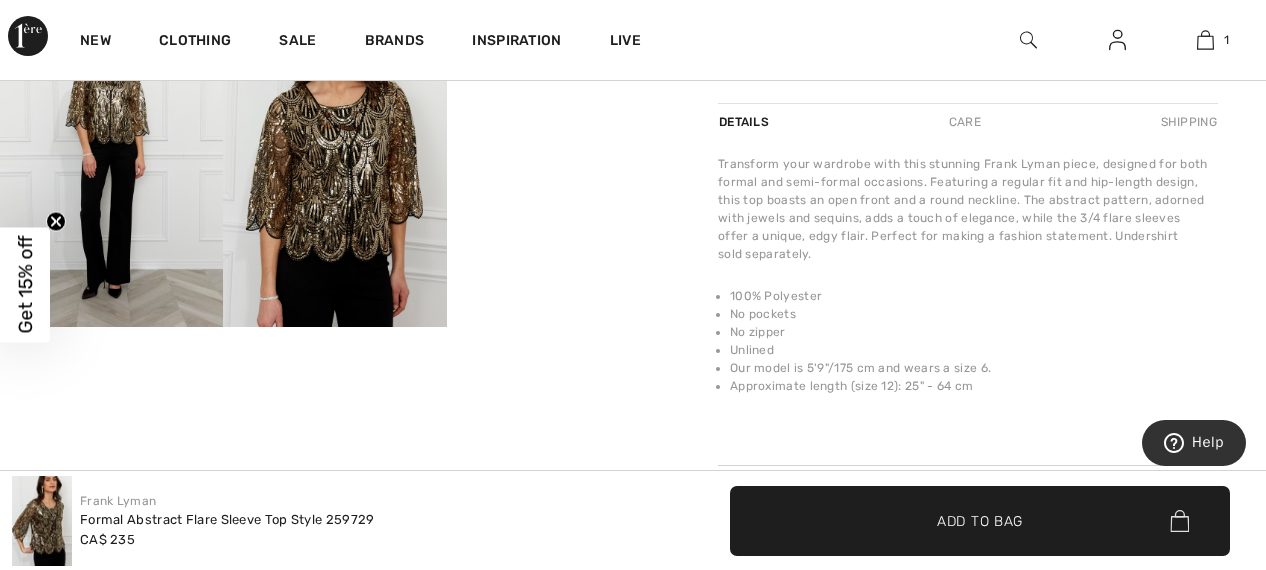 click at bounding box center (334, 159) 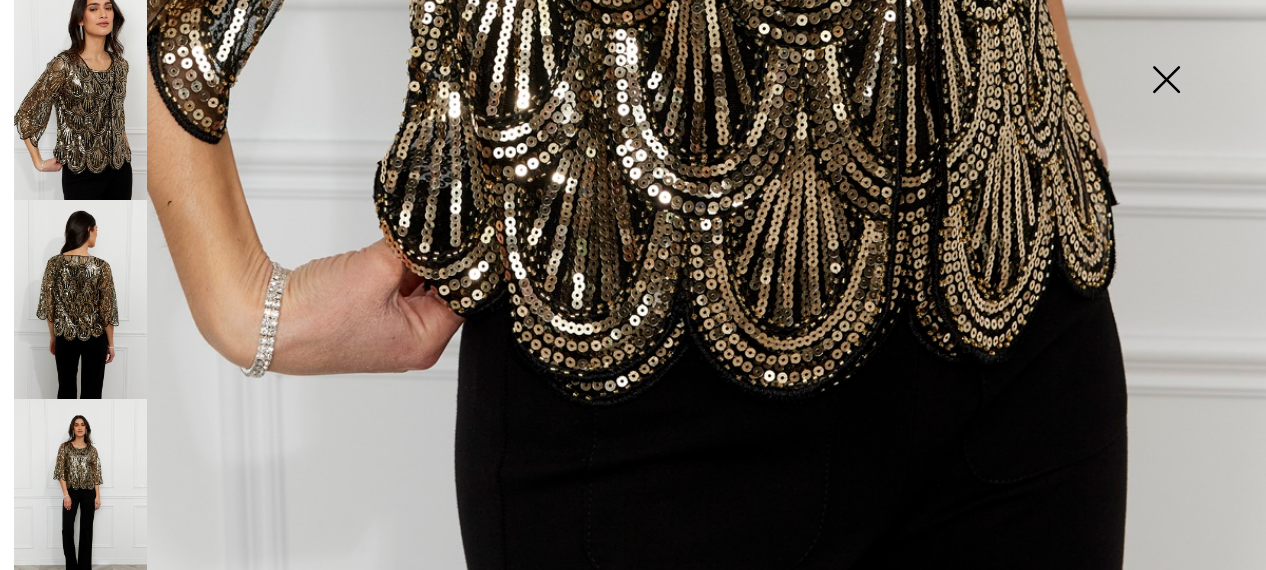 scroll, scrollTop: 1329, scrollLeft: 0, axis: vertical 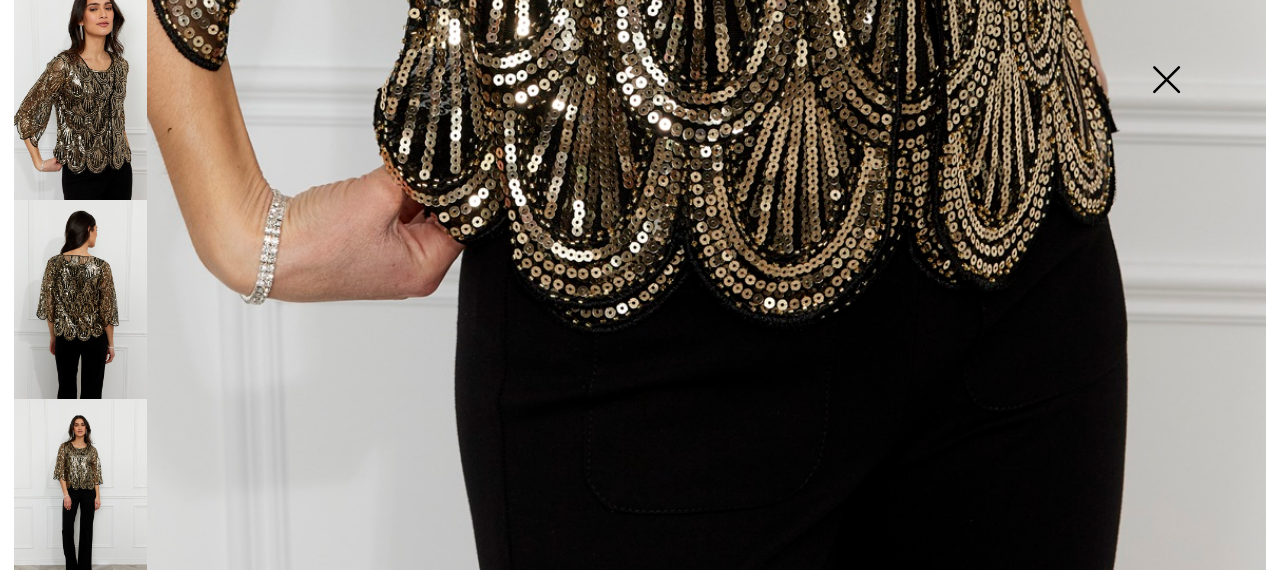 click at bounding box center [80, 499] 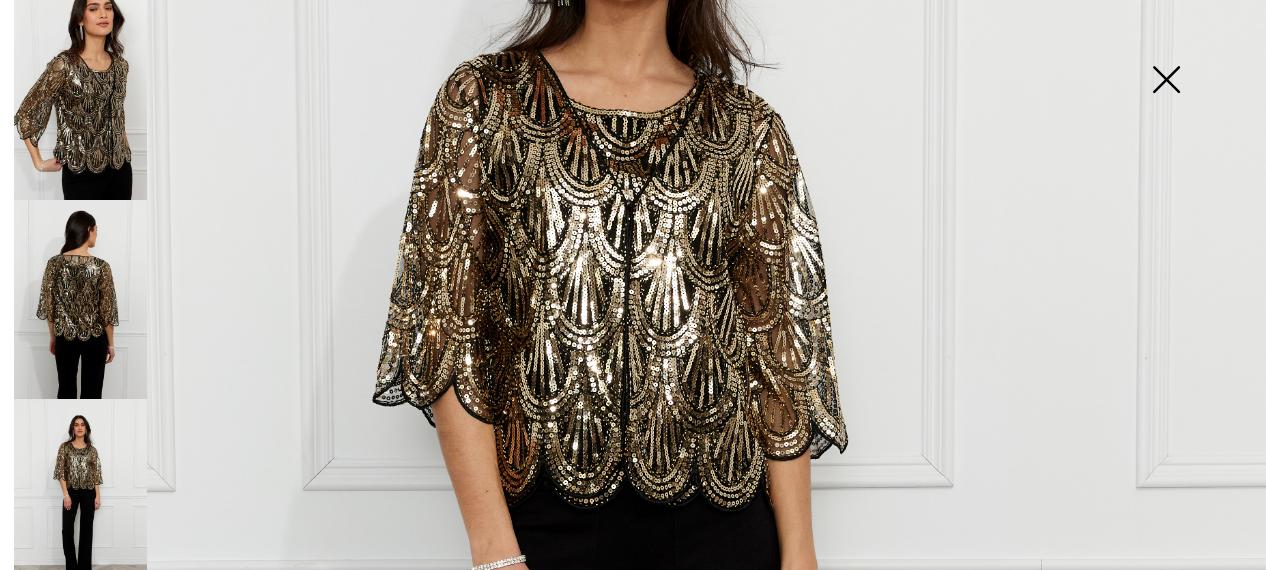 scroll, scrollTop: 0, scrollLeft: 0, axis: both 